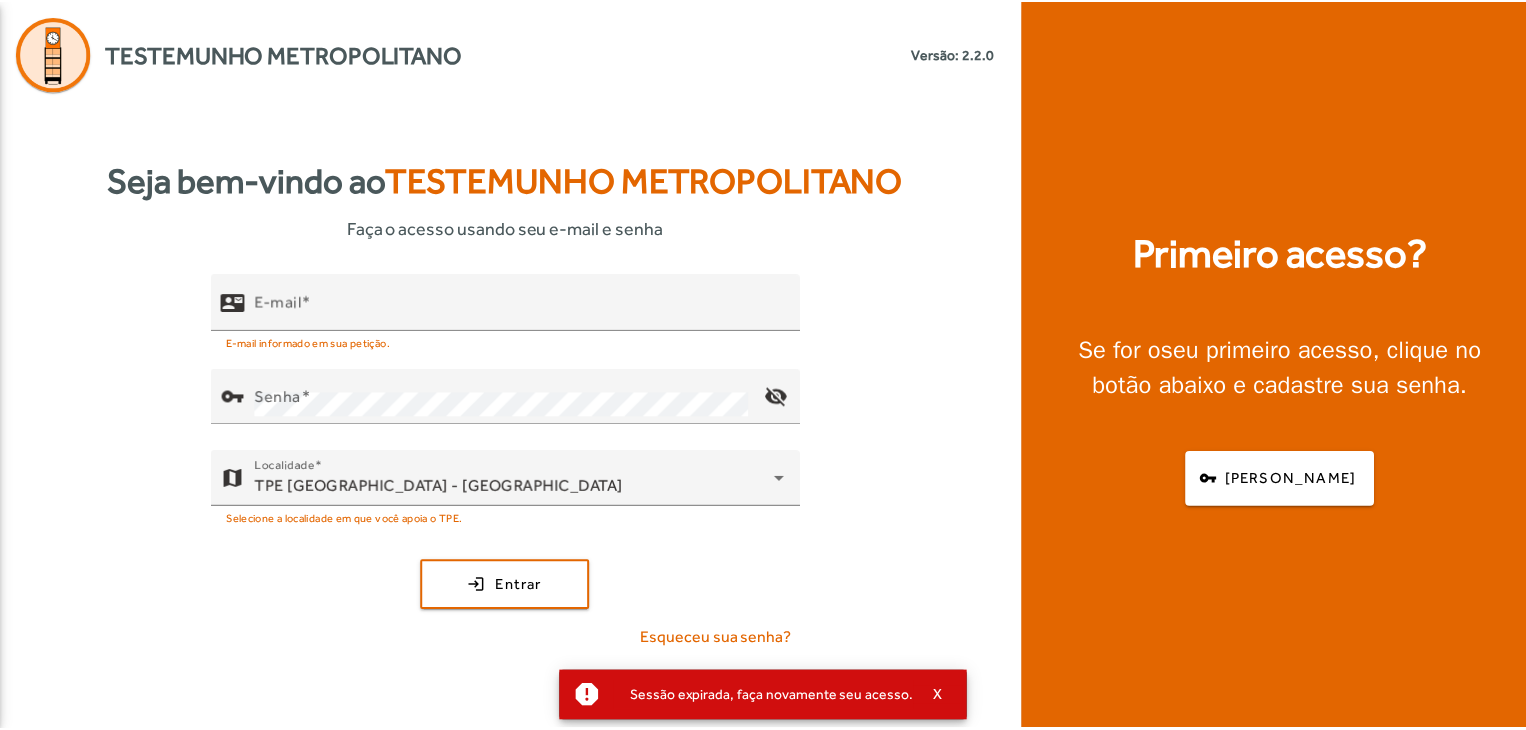 scroll, scrollTop: 0, scrollLeft: 0, axis: both 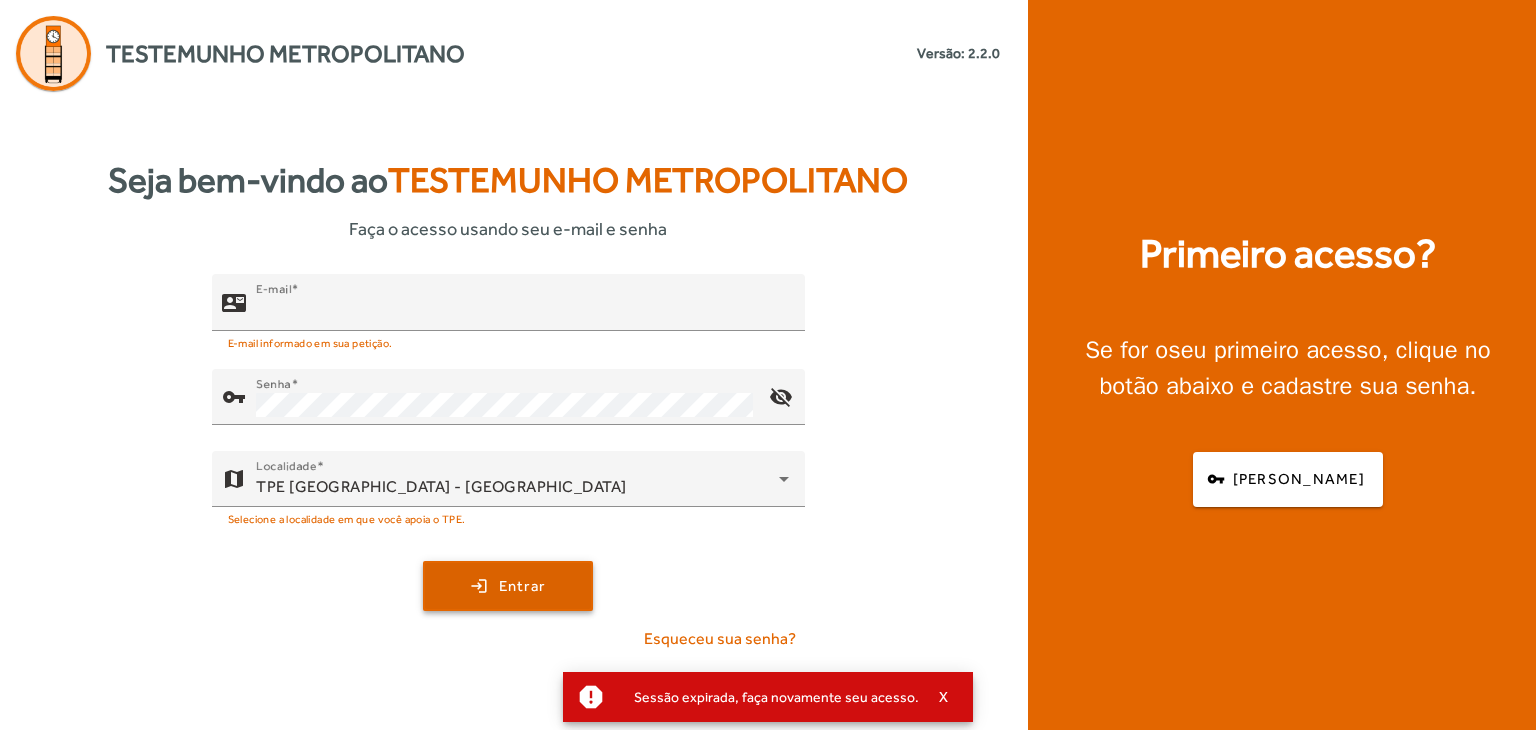 type on "**********" 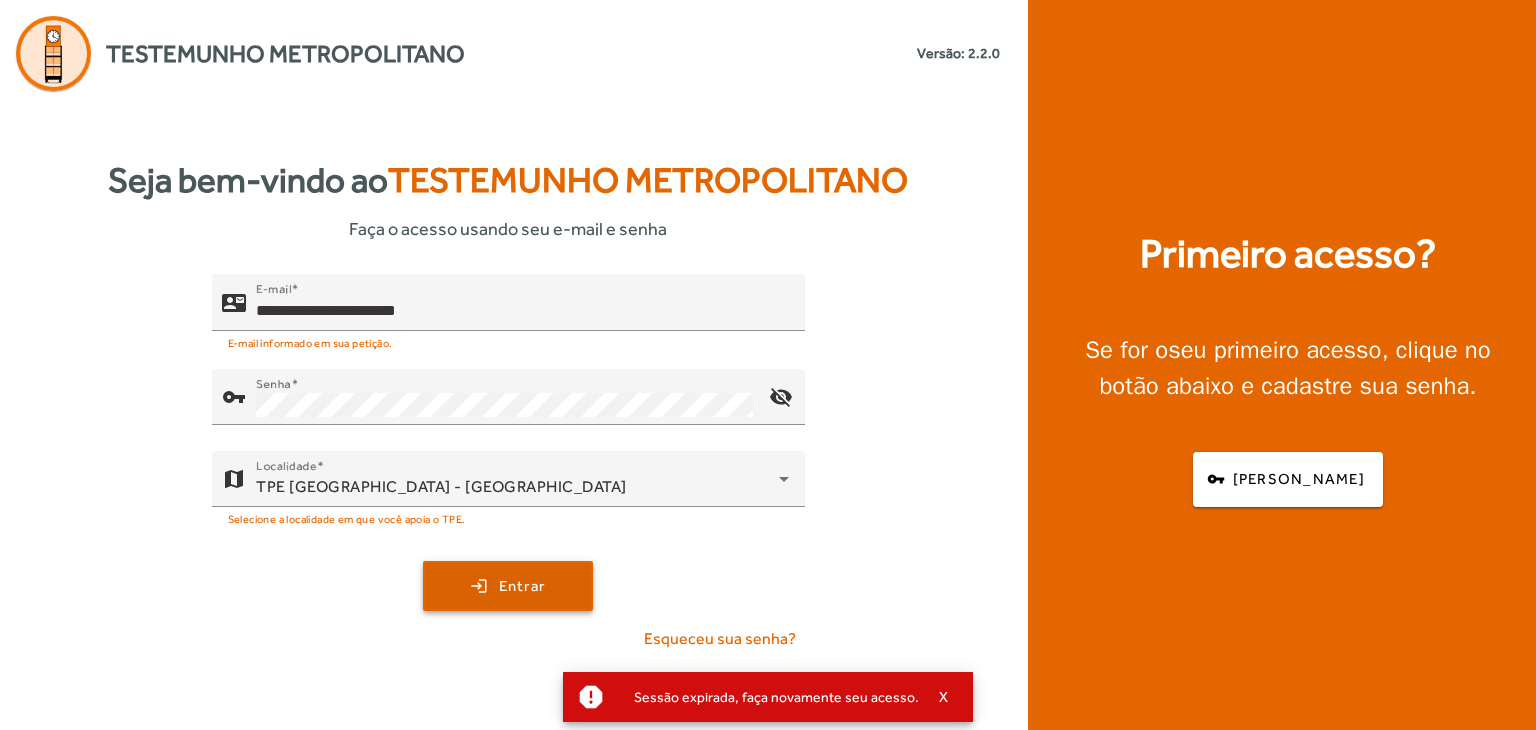 click on "Entrar" 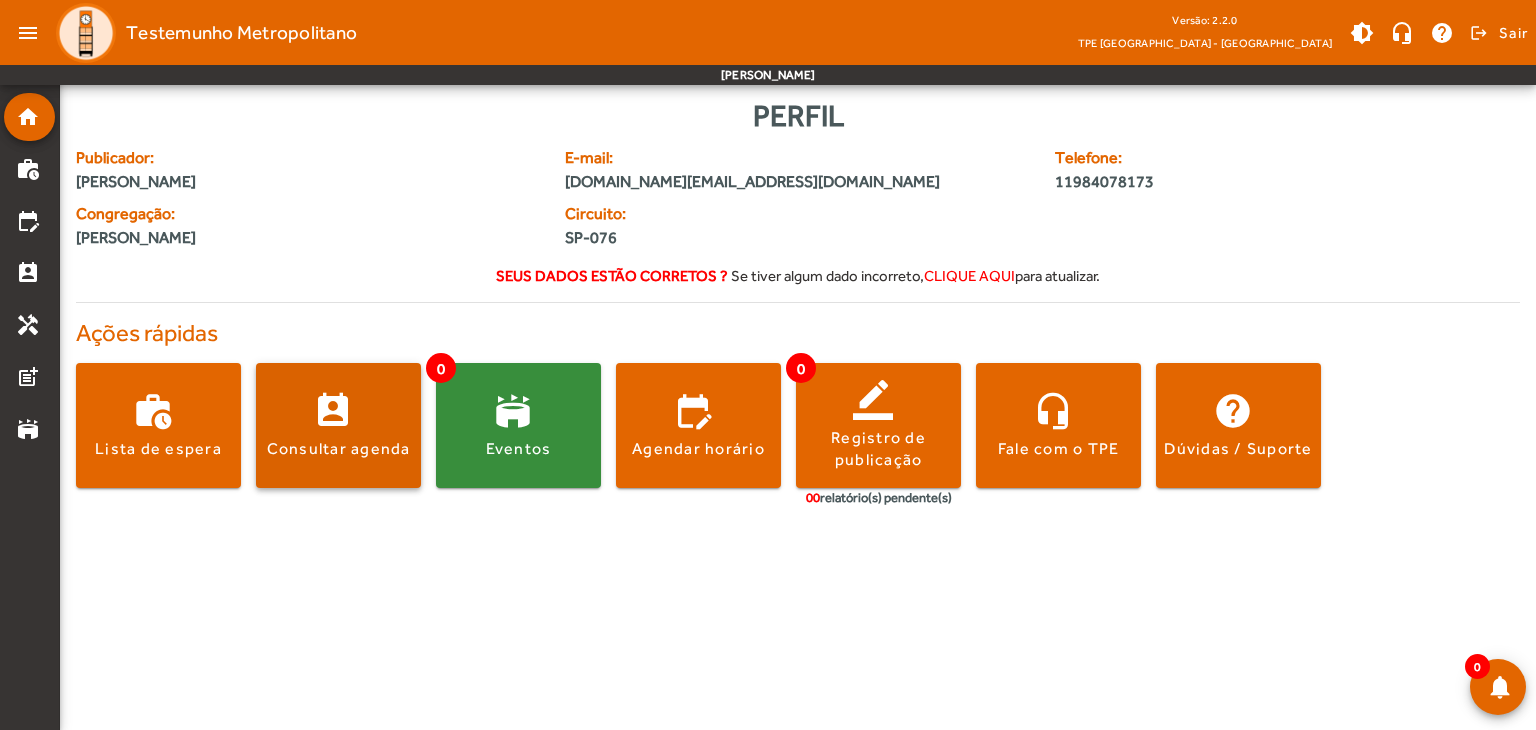 click on "Consultar agenda" 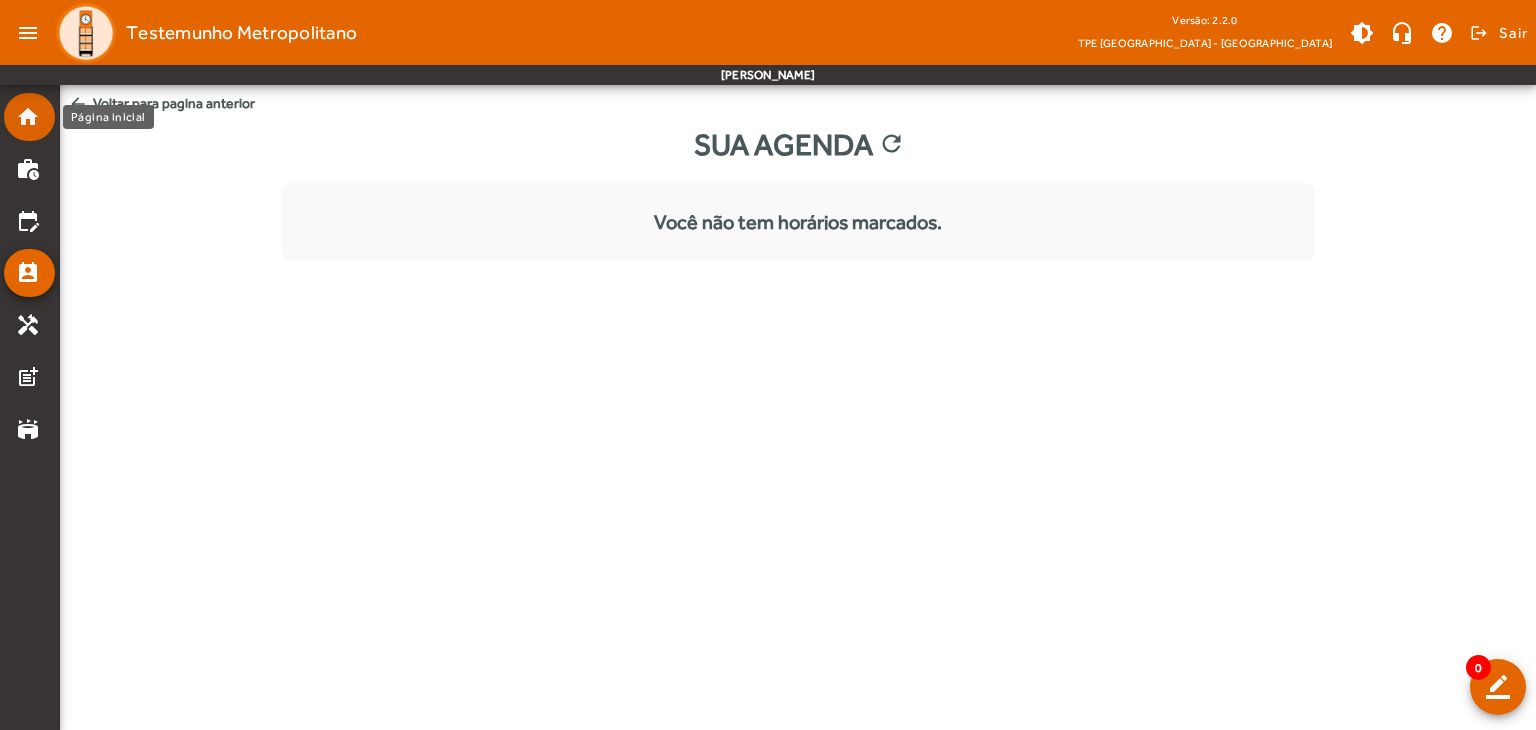 click on "home" 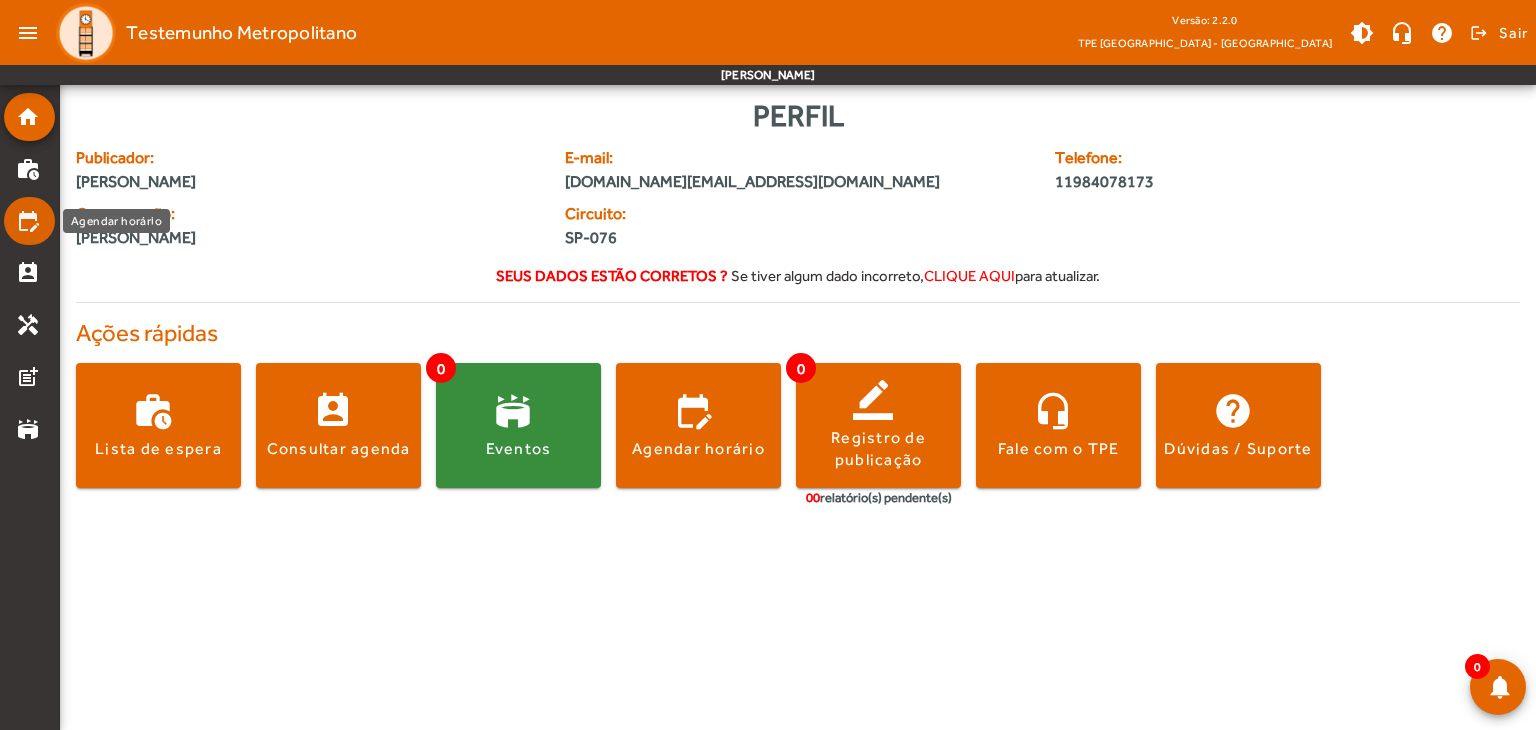 click on "edit_calendar" 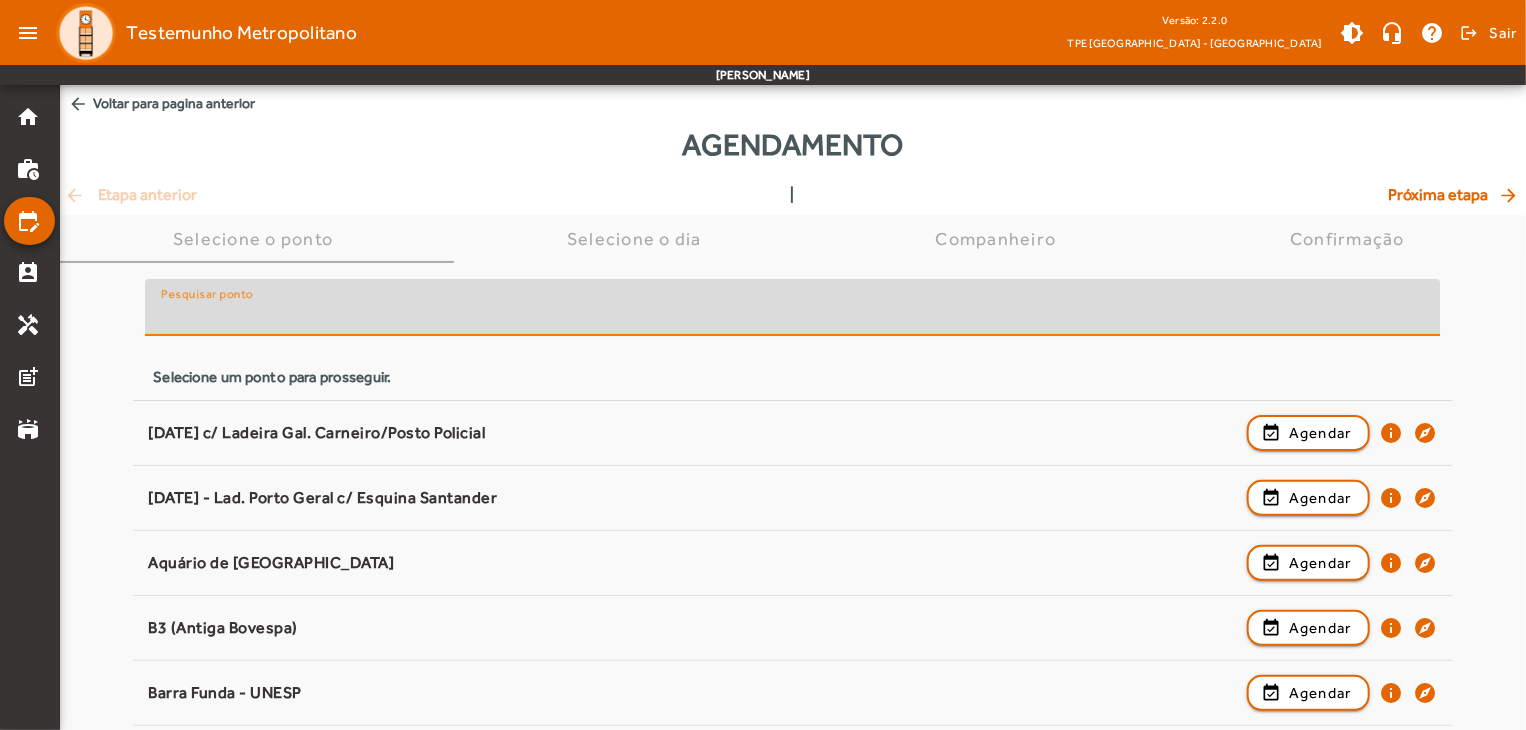 click on "Pesquisar ponto" at bounding box center (792, 316) 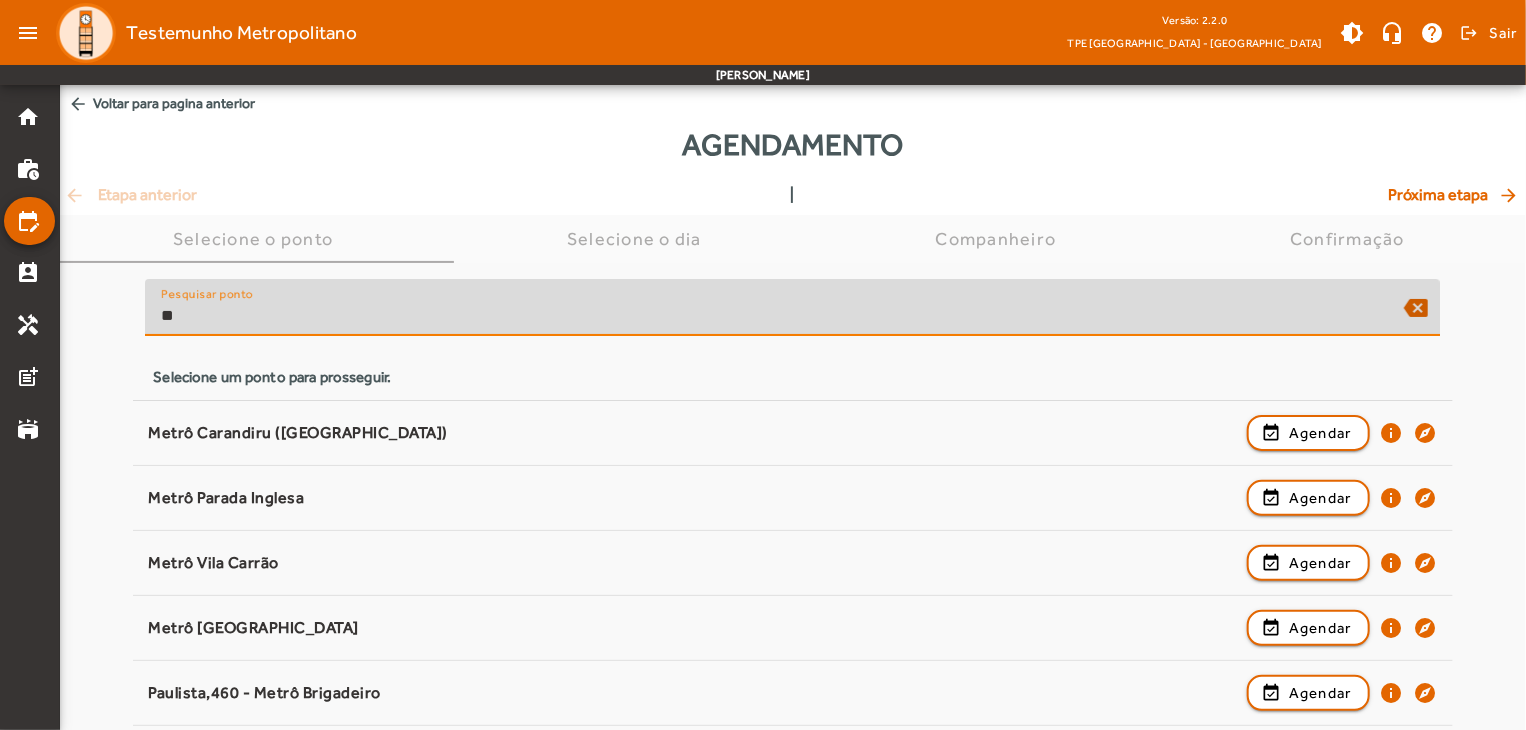 type on "*" 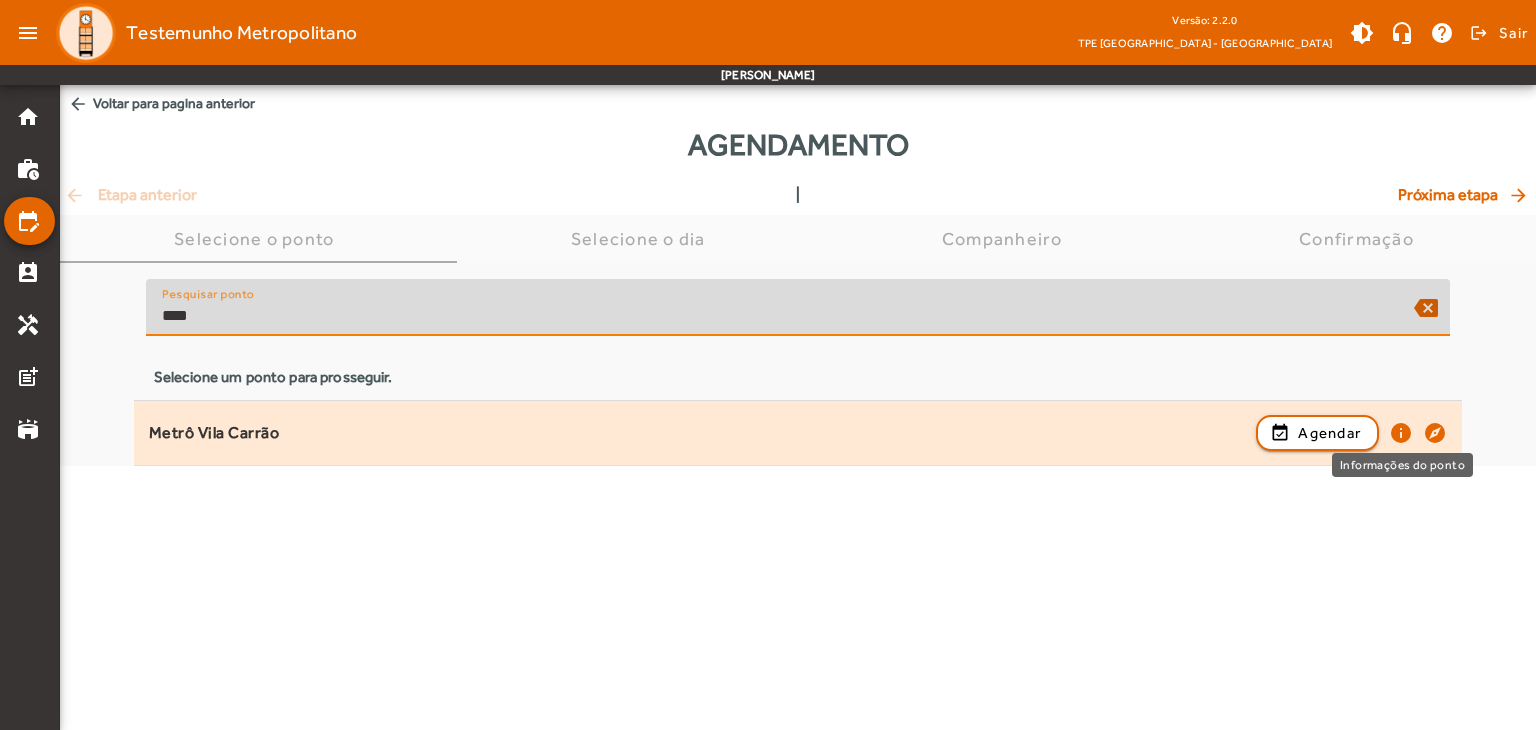 type on "****" 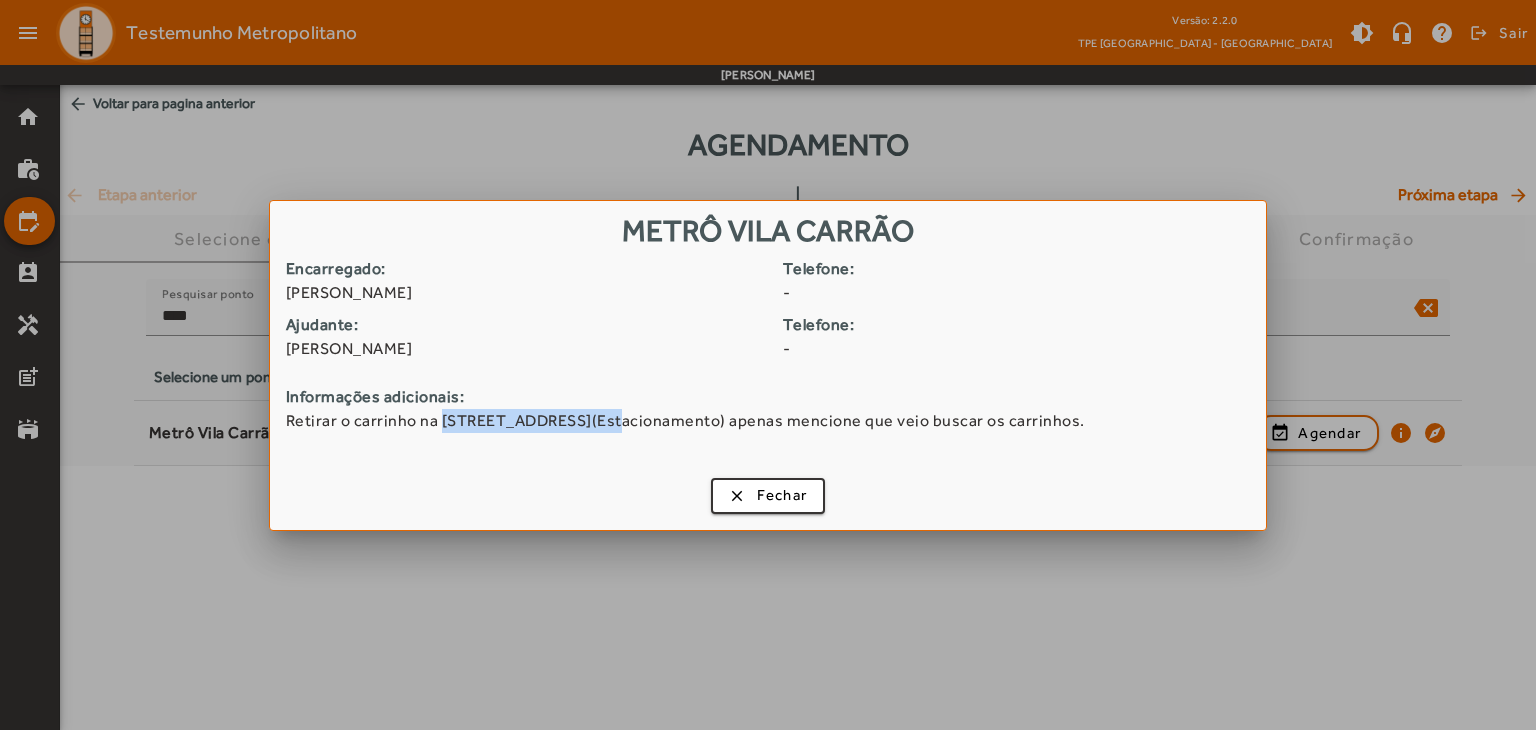 drag, startPoint x: 438, startPoint y: 419, endPoint x: 598, endPoint y: 417, distance: 160.0125 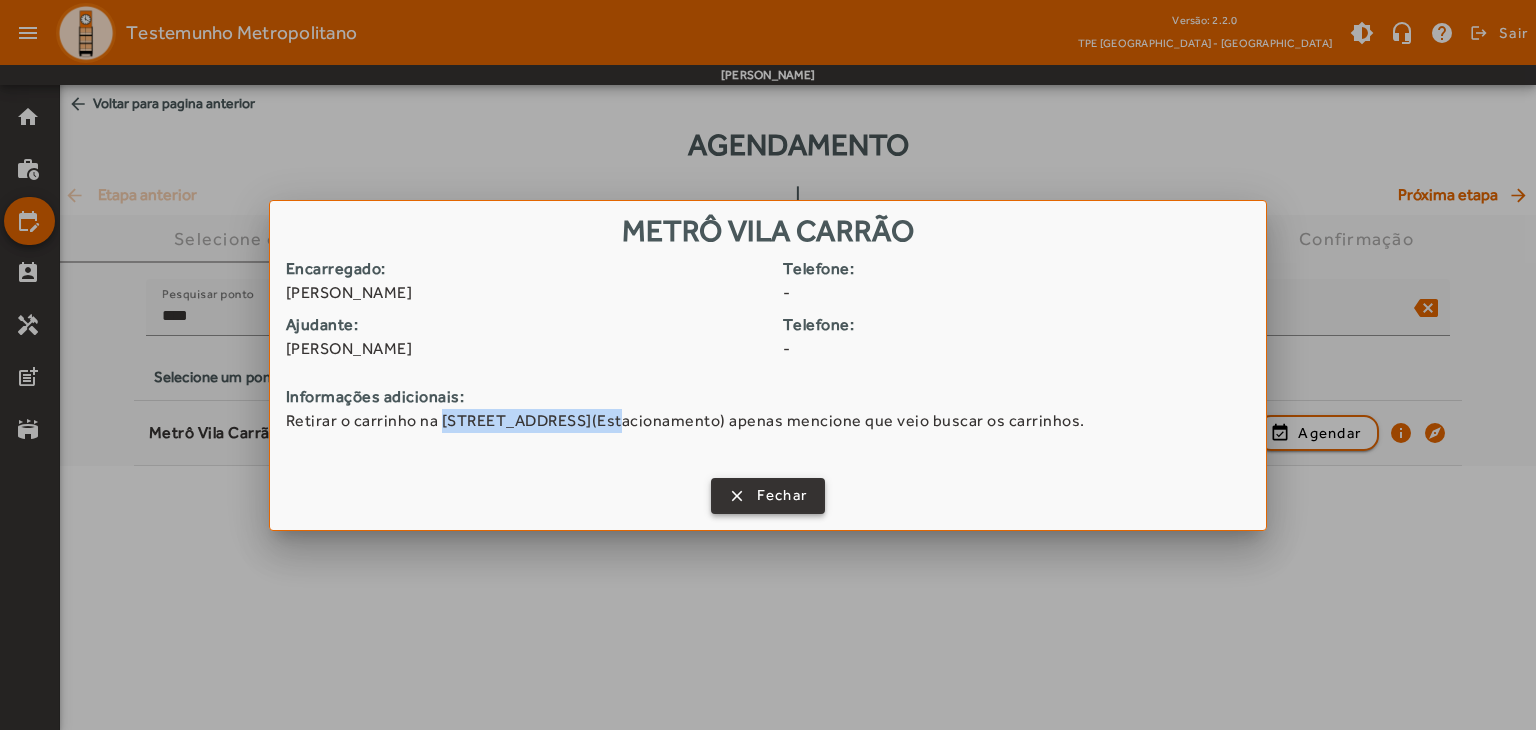 click on "Fechar" at bounding box center (782, 495) 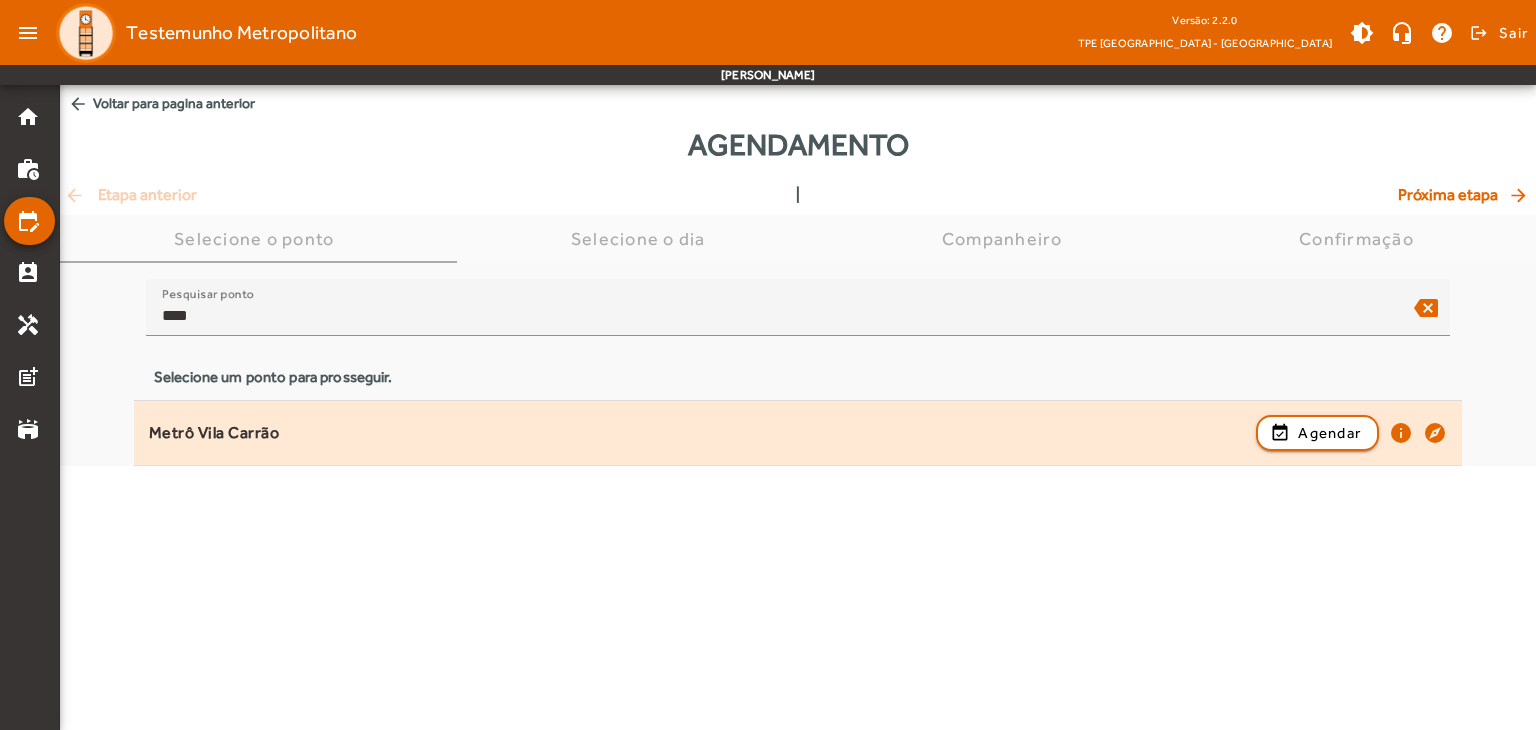 click on "Metrô Vila Carrão" 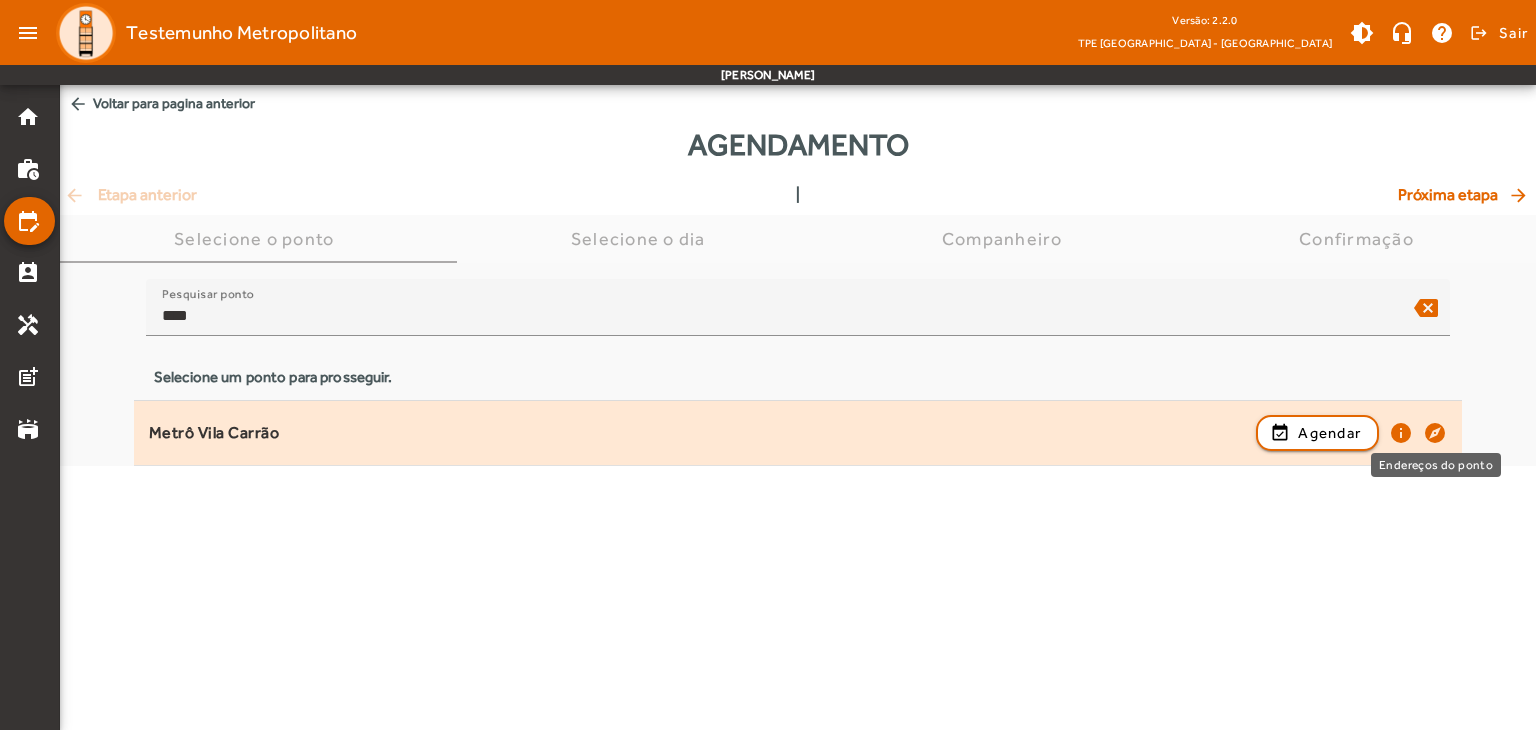 click on "explore" 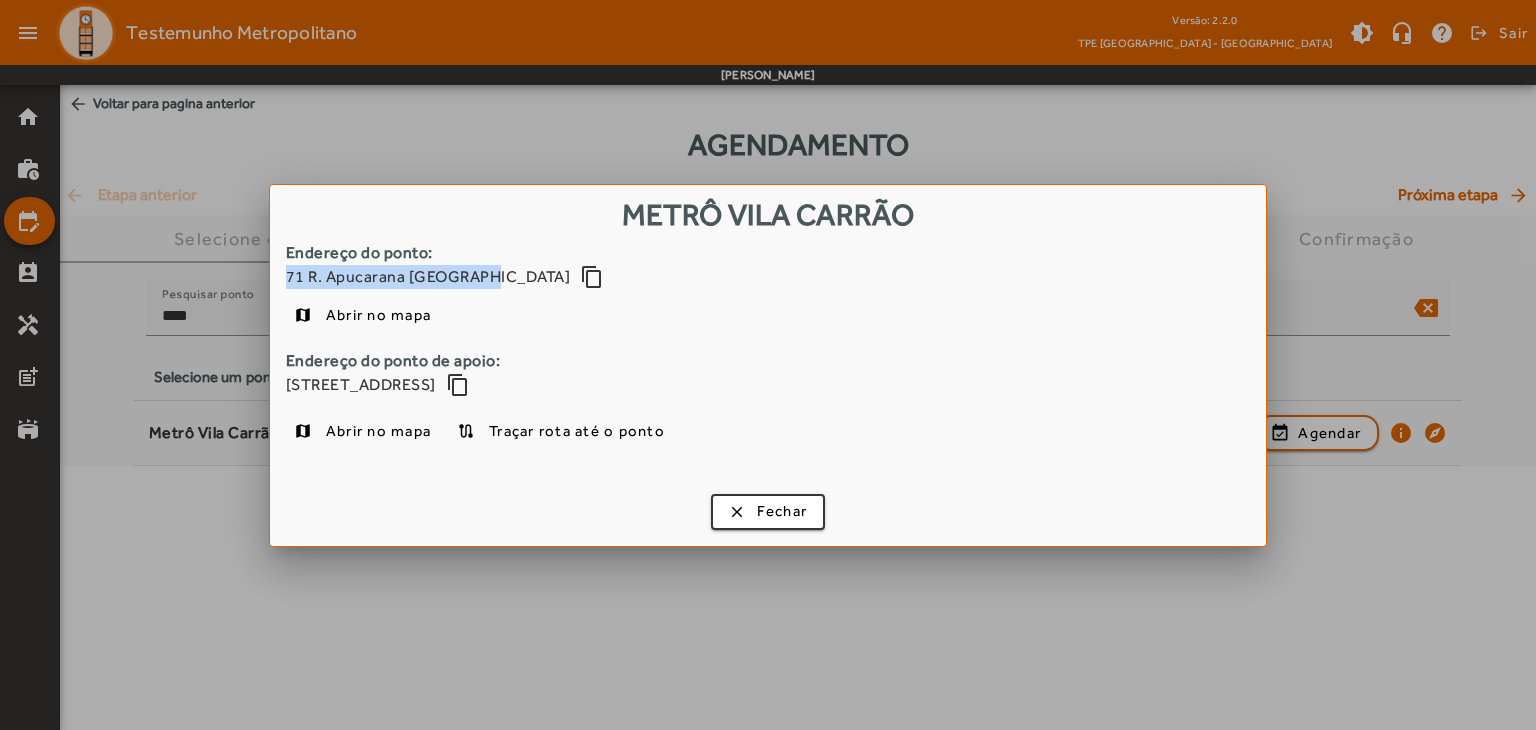 drag, startPoint x: 477, startPoint y: 278, endPoint x: 275, endPoint y: 272, distance: 202.0891 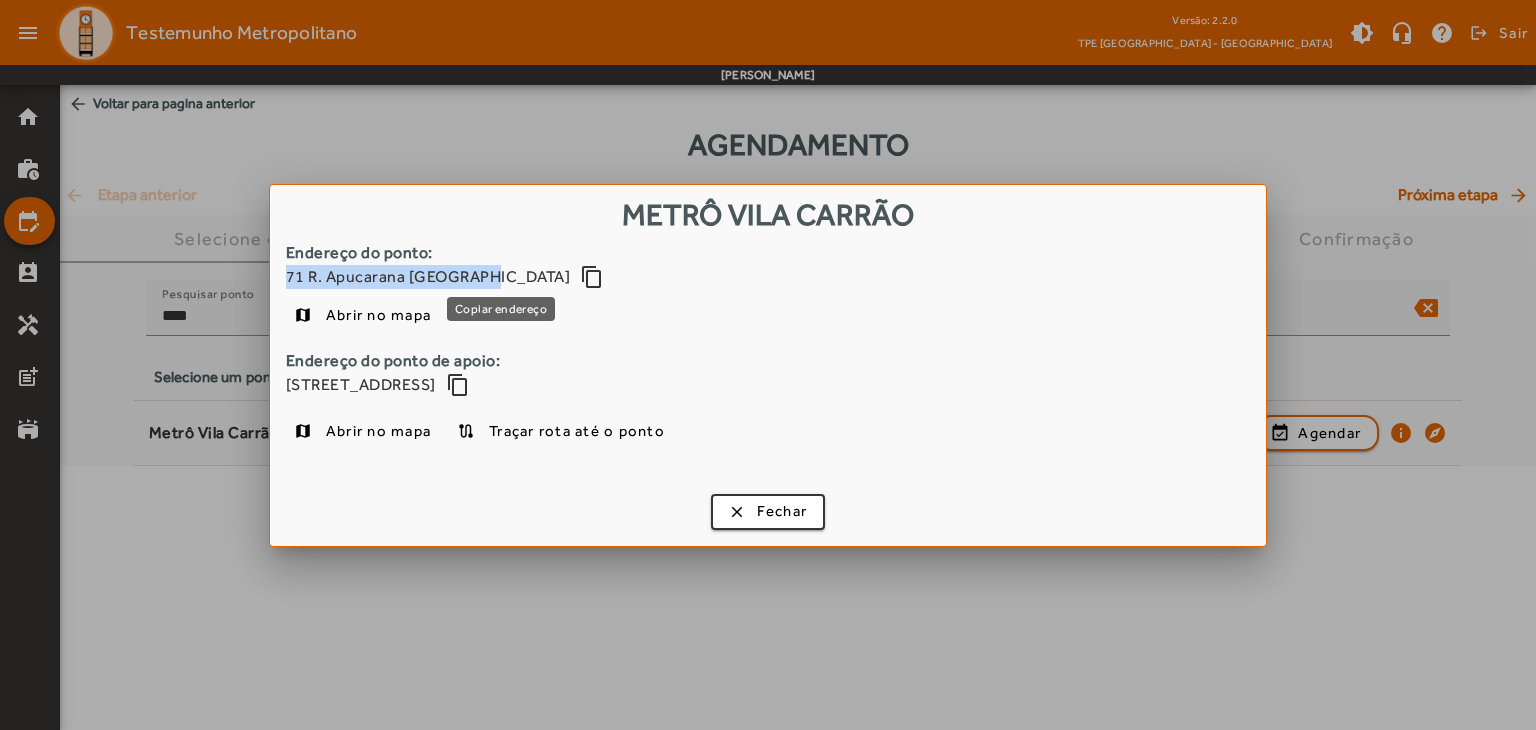 click on "content_copy" at bounding box center (592, 277) 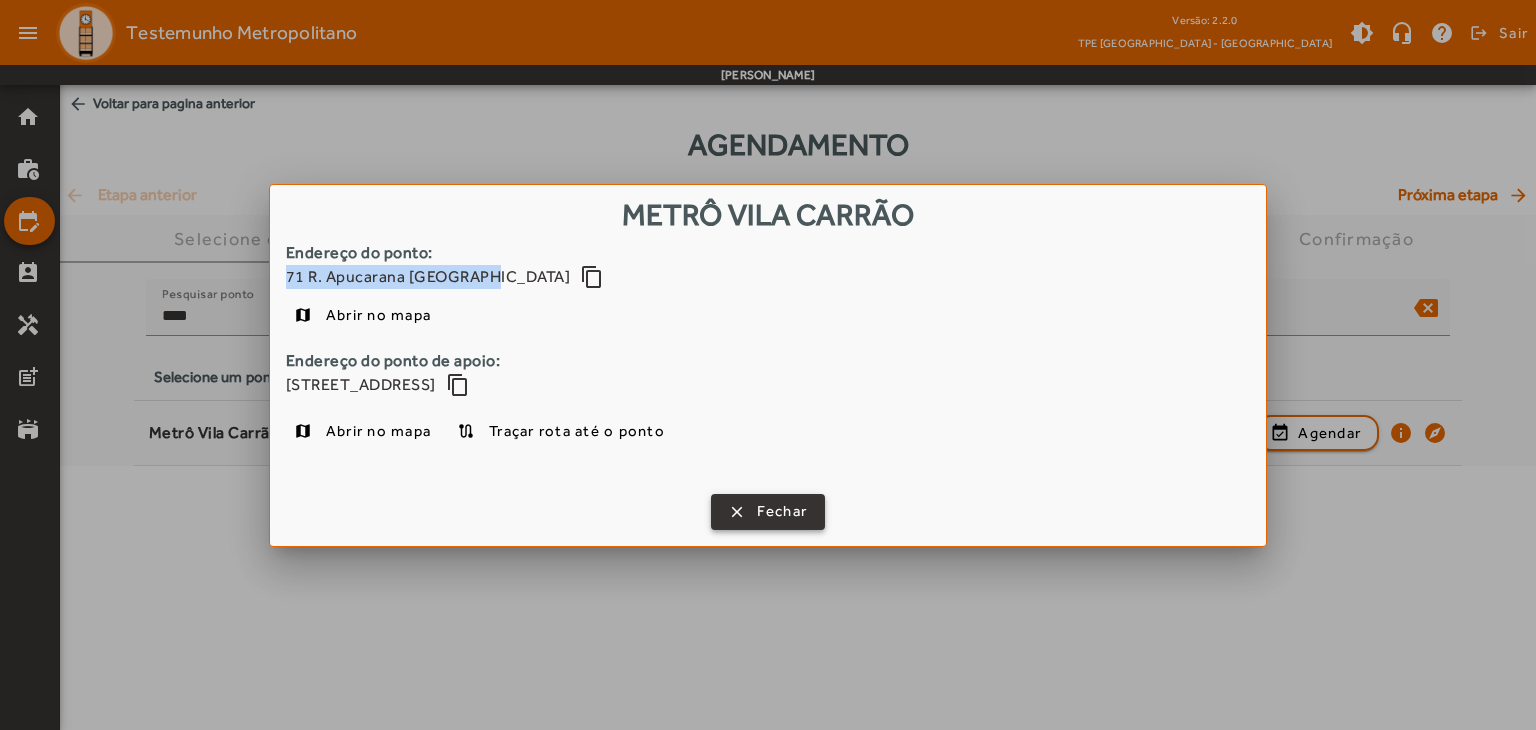 click on "Fechar" at bounding box center (782, 511) 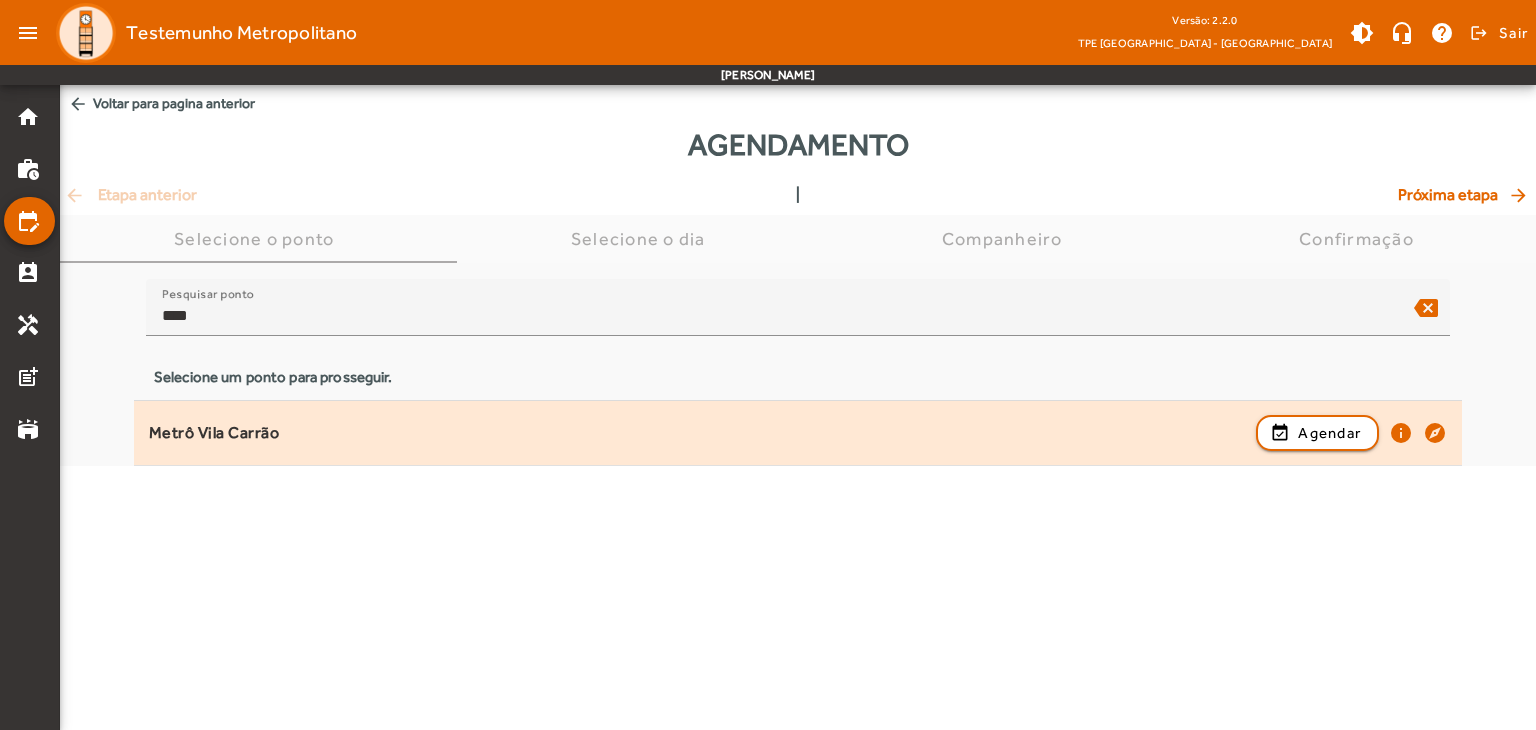 click on "Metrô Vila Carrão" 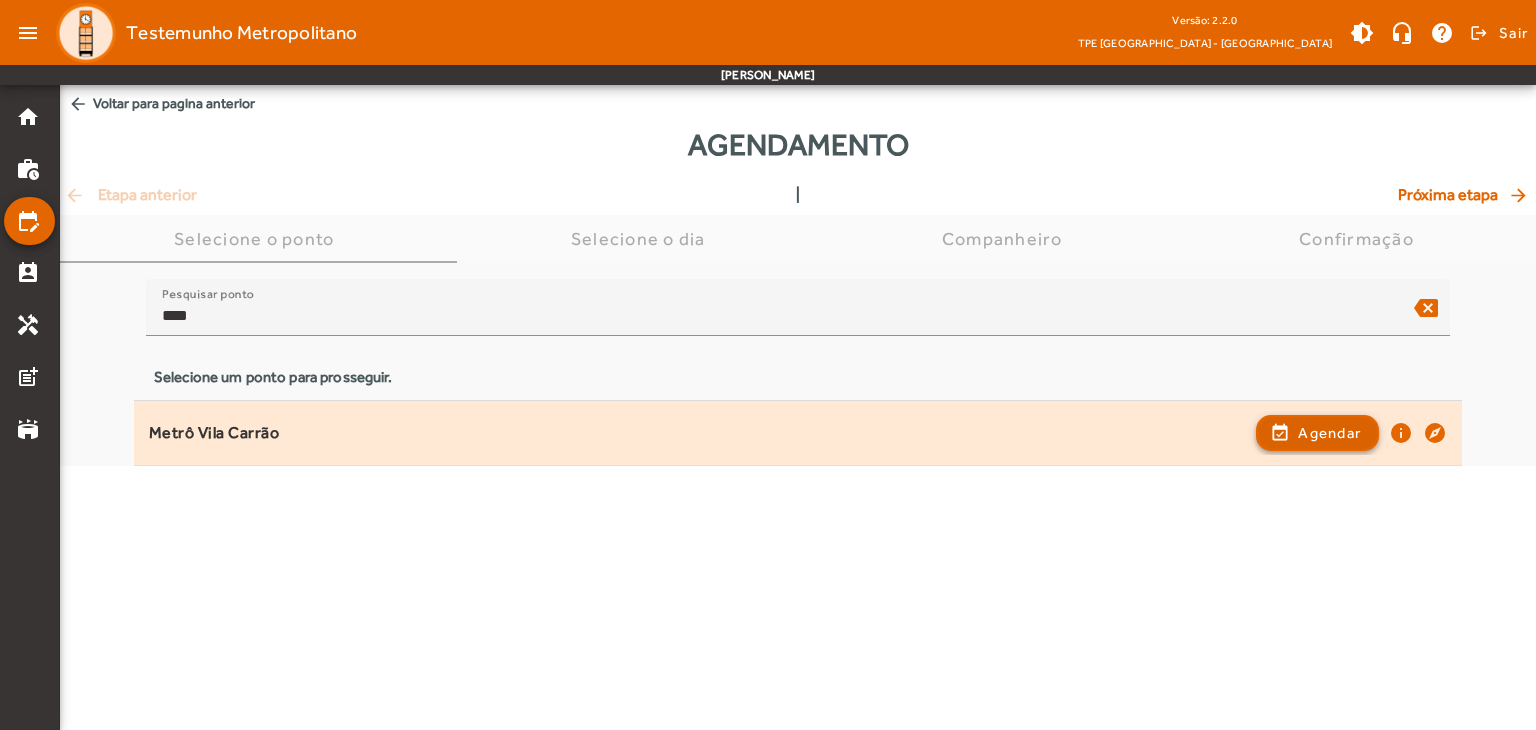 click 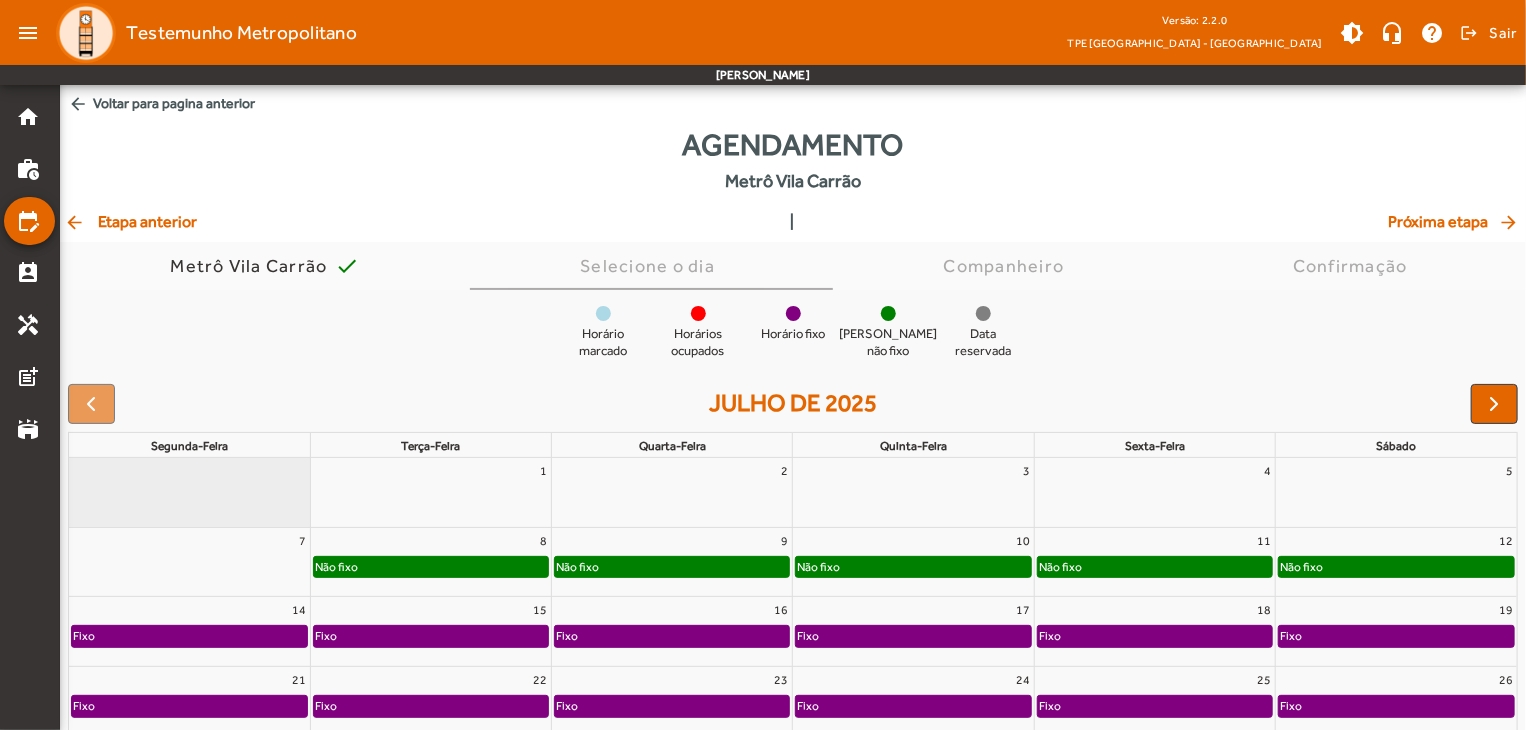 scroll, scrollTop: 156, scrollLeft: 0, axis: vertical 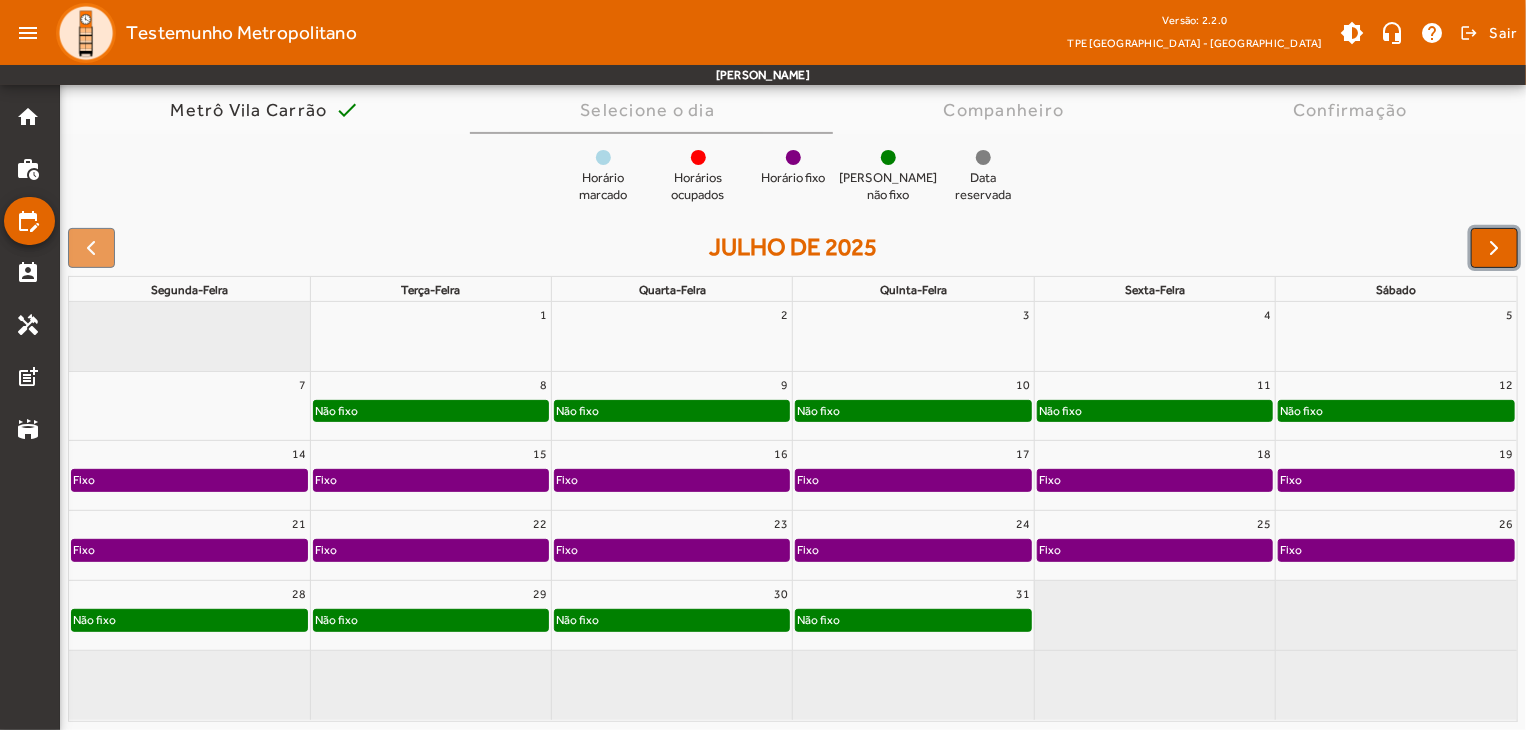 click at bounding box center [1495, 248] 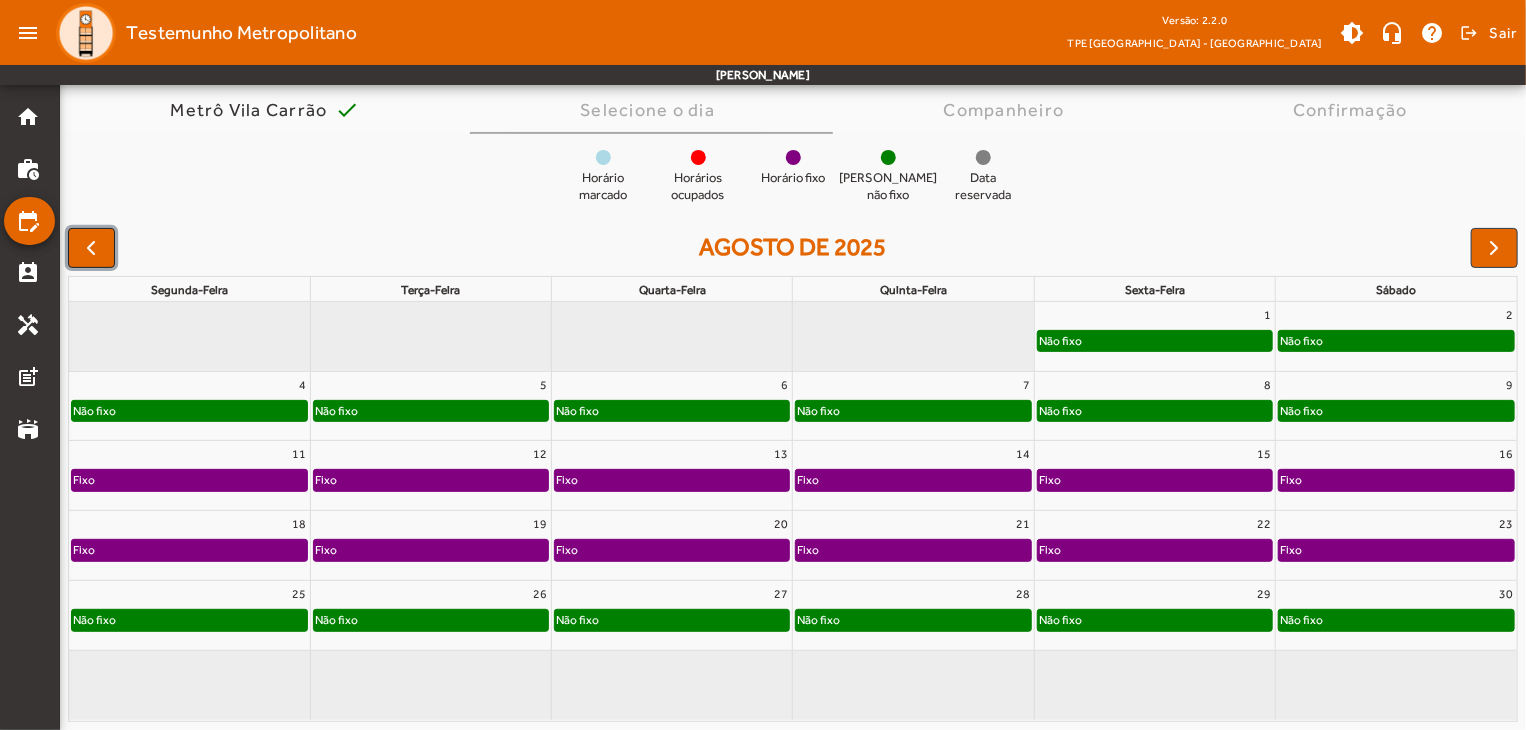 click at bounding box center (91, 248) 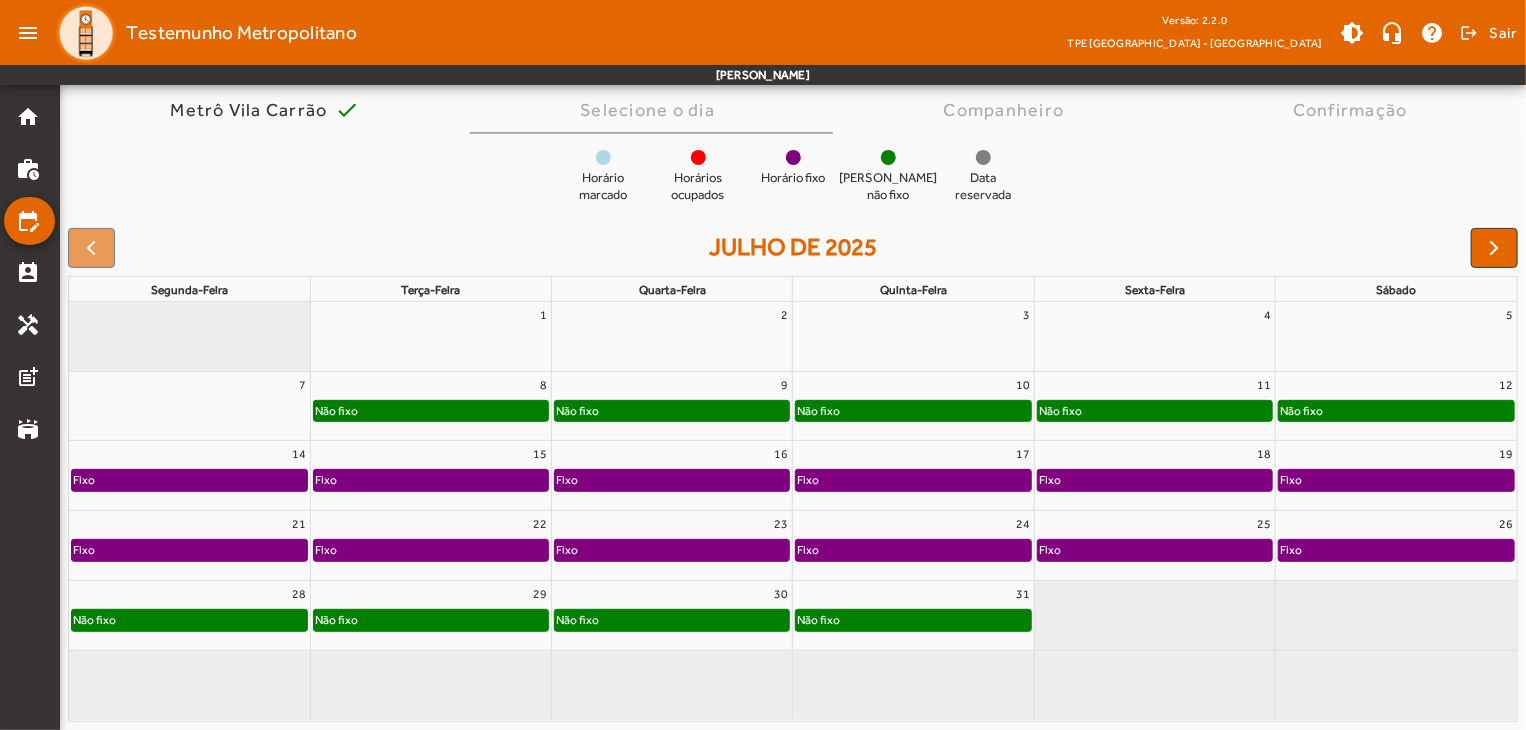 click on "Não fixo" 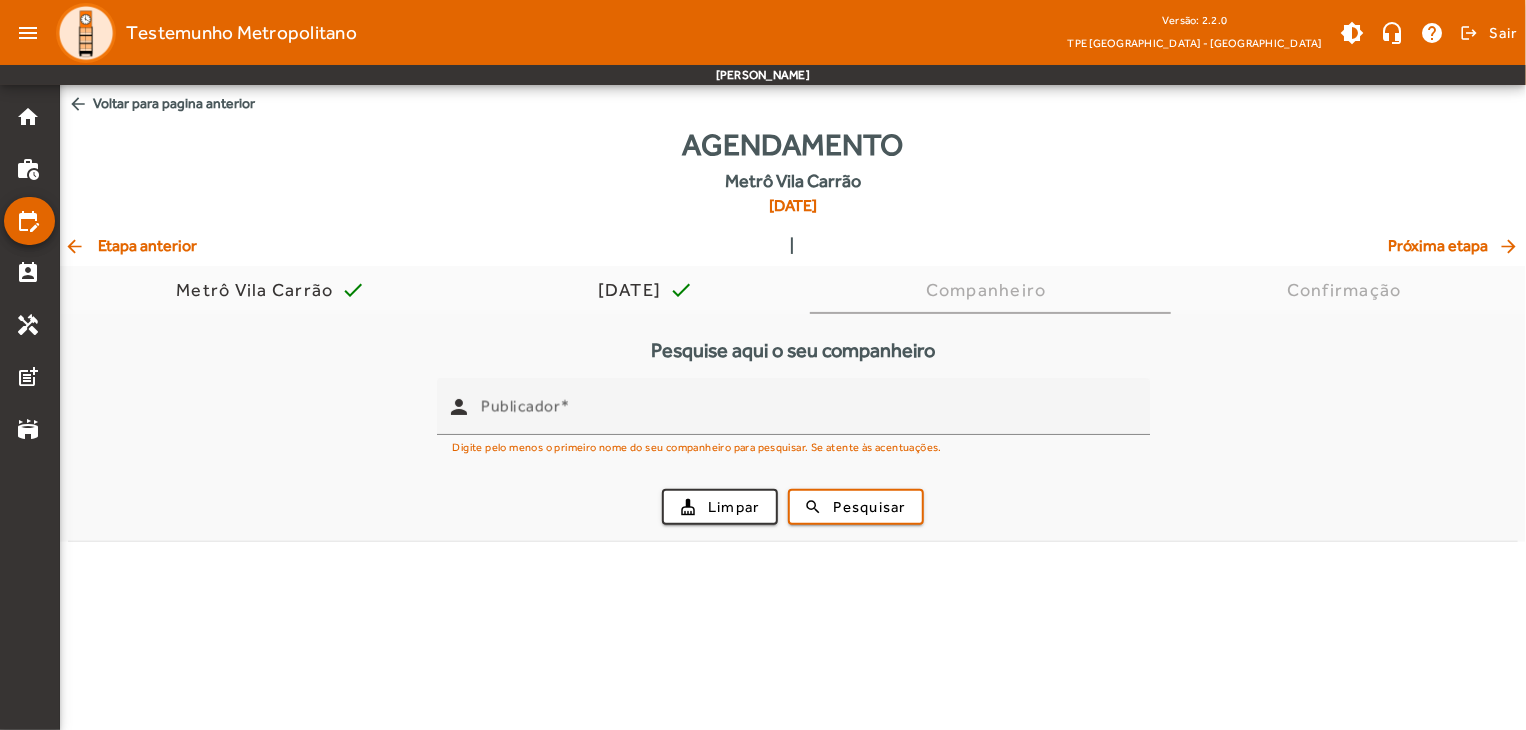 scroll, scrollTop: 0, scrollLeft: 0, axis: both 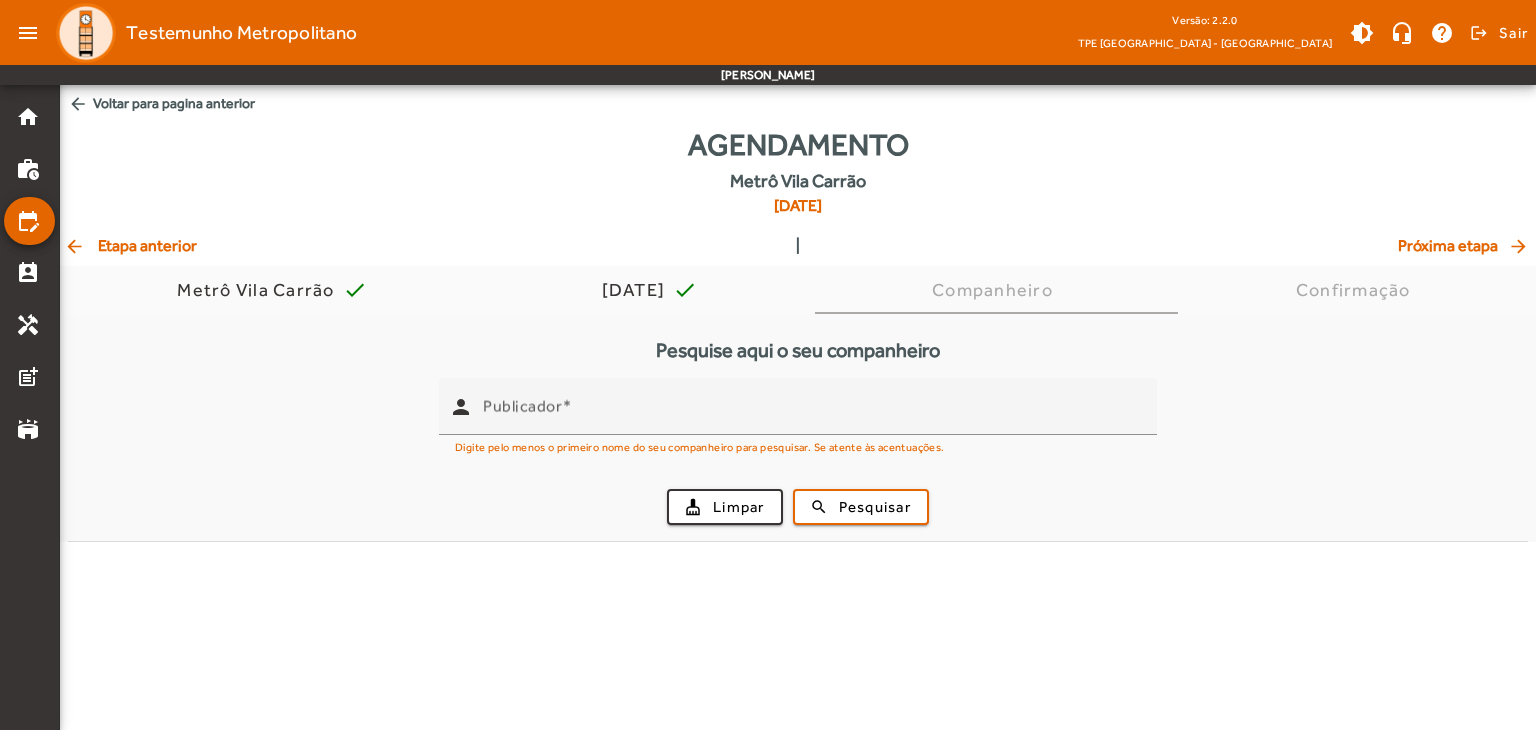 click on "arrow_back  Etapa anterior" 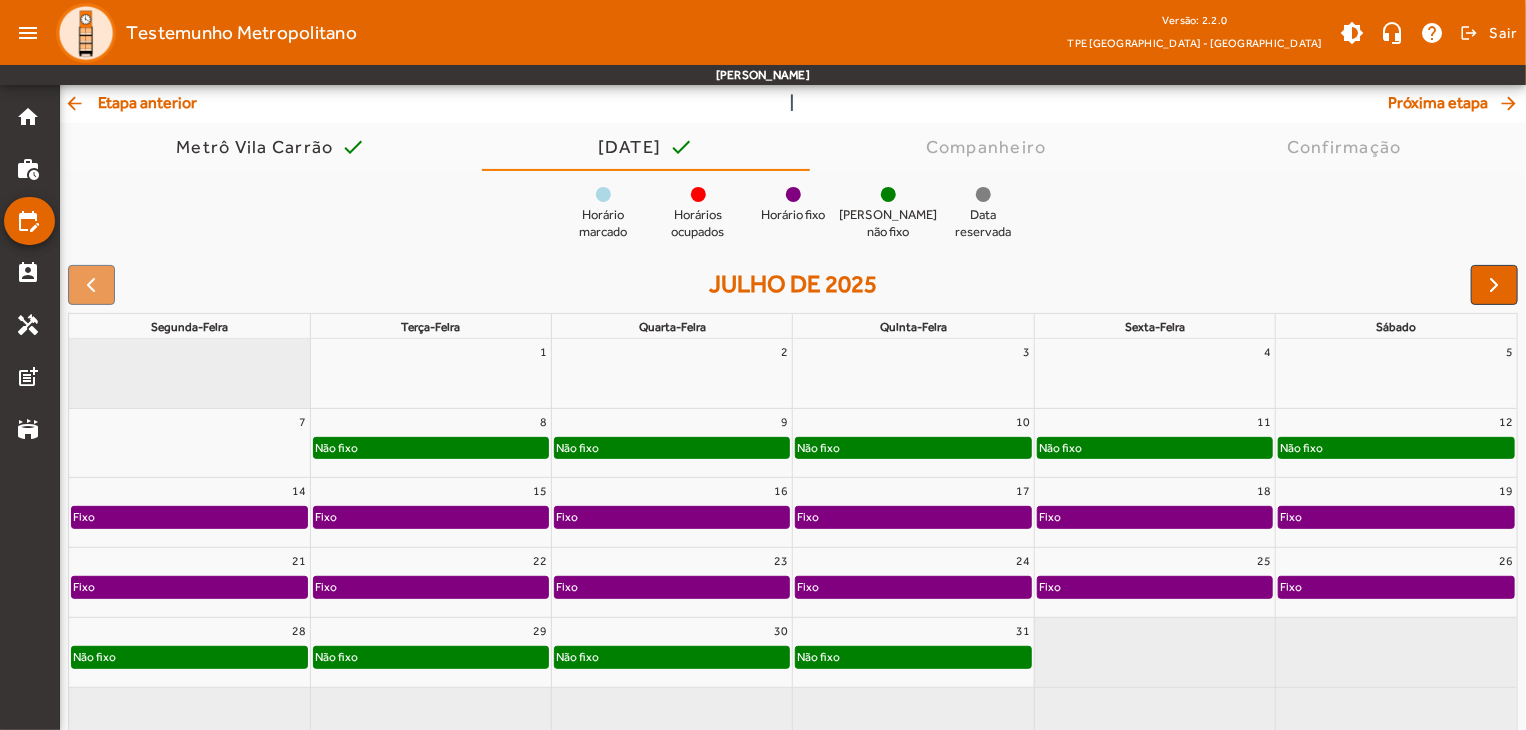 scroll, scrollTop: 180, scrollLeft: 0, axis: vertical 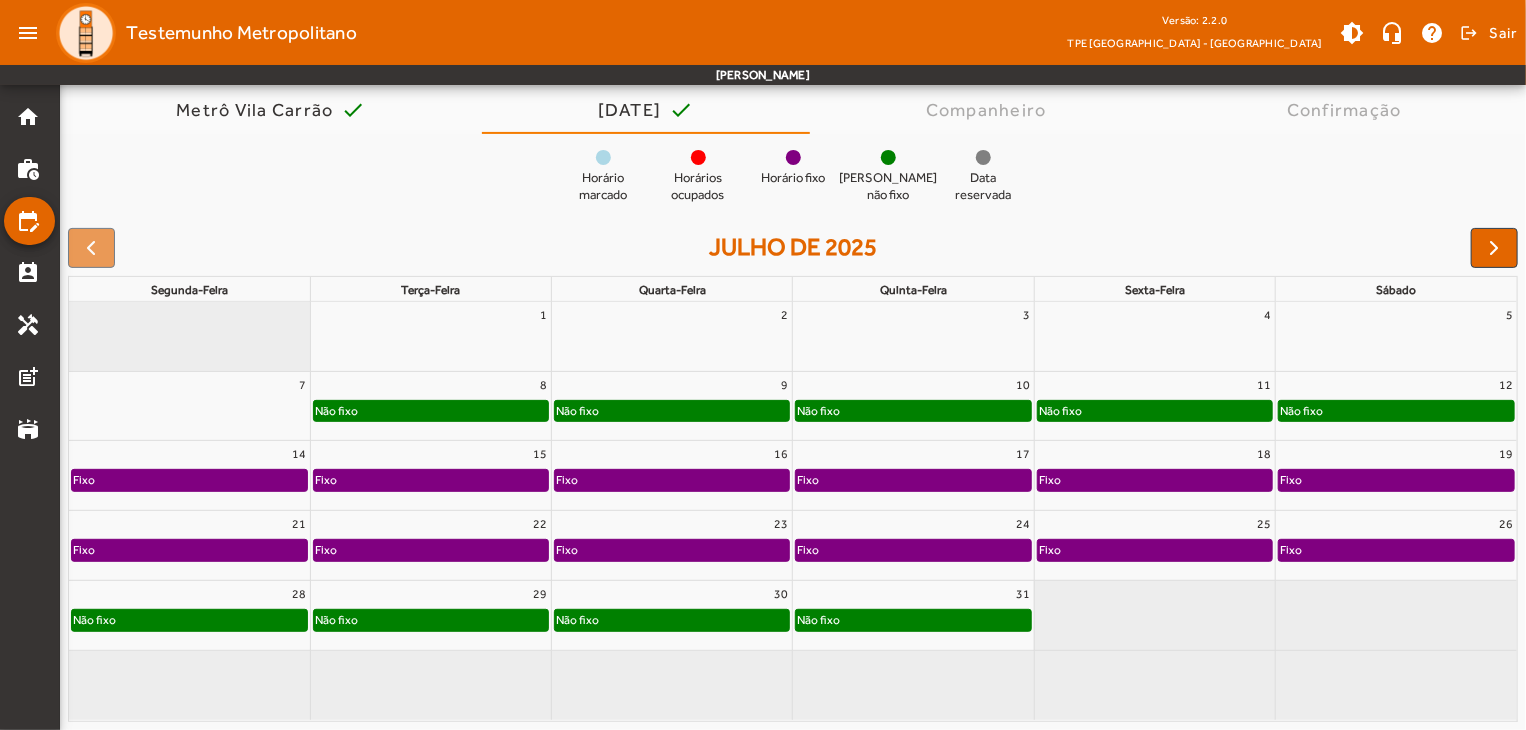 click on "Fixo" 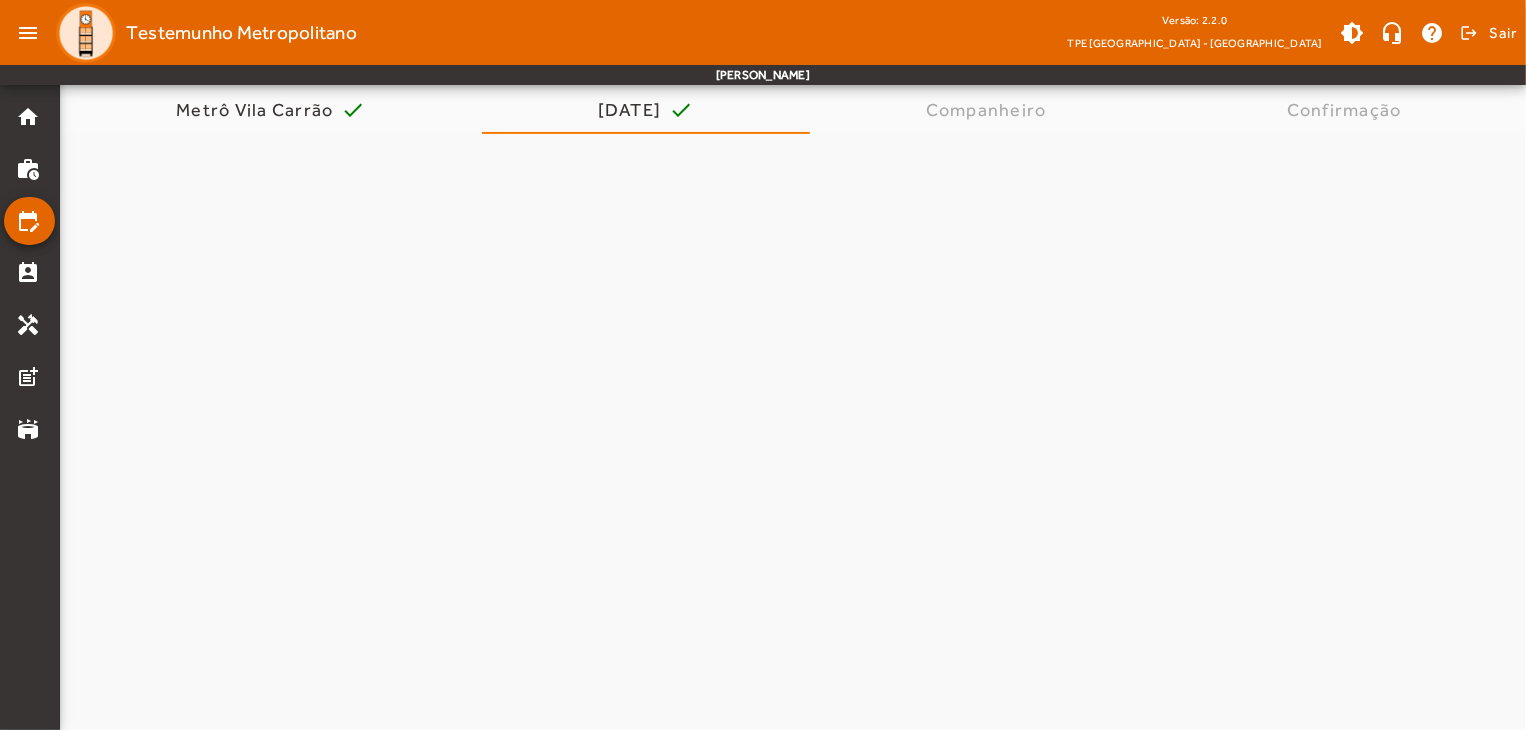 scroll, scrollTop: 0, scrollLeft: 0, axis: both 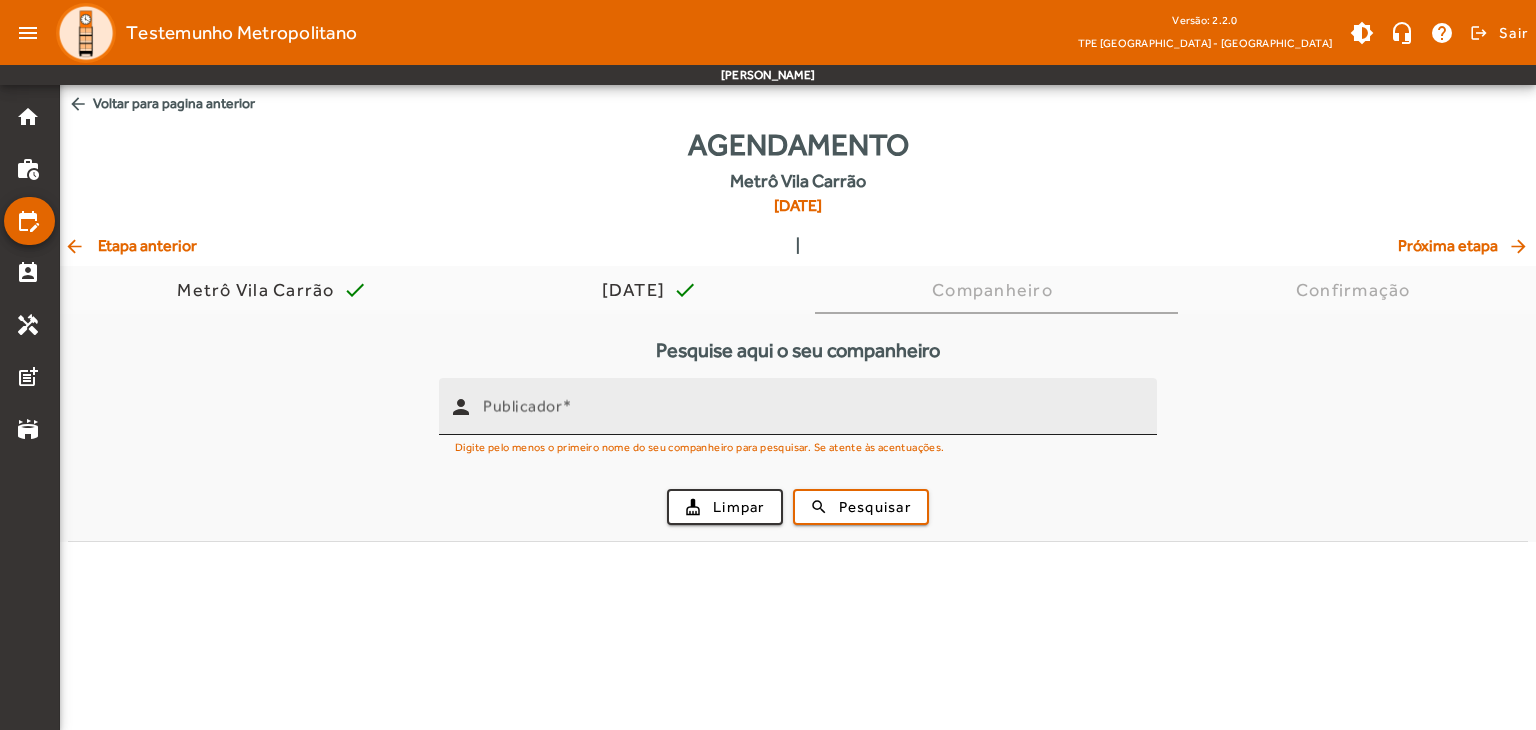click on "Publicador" at bounding box center [812, 415] 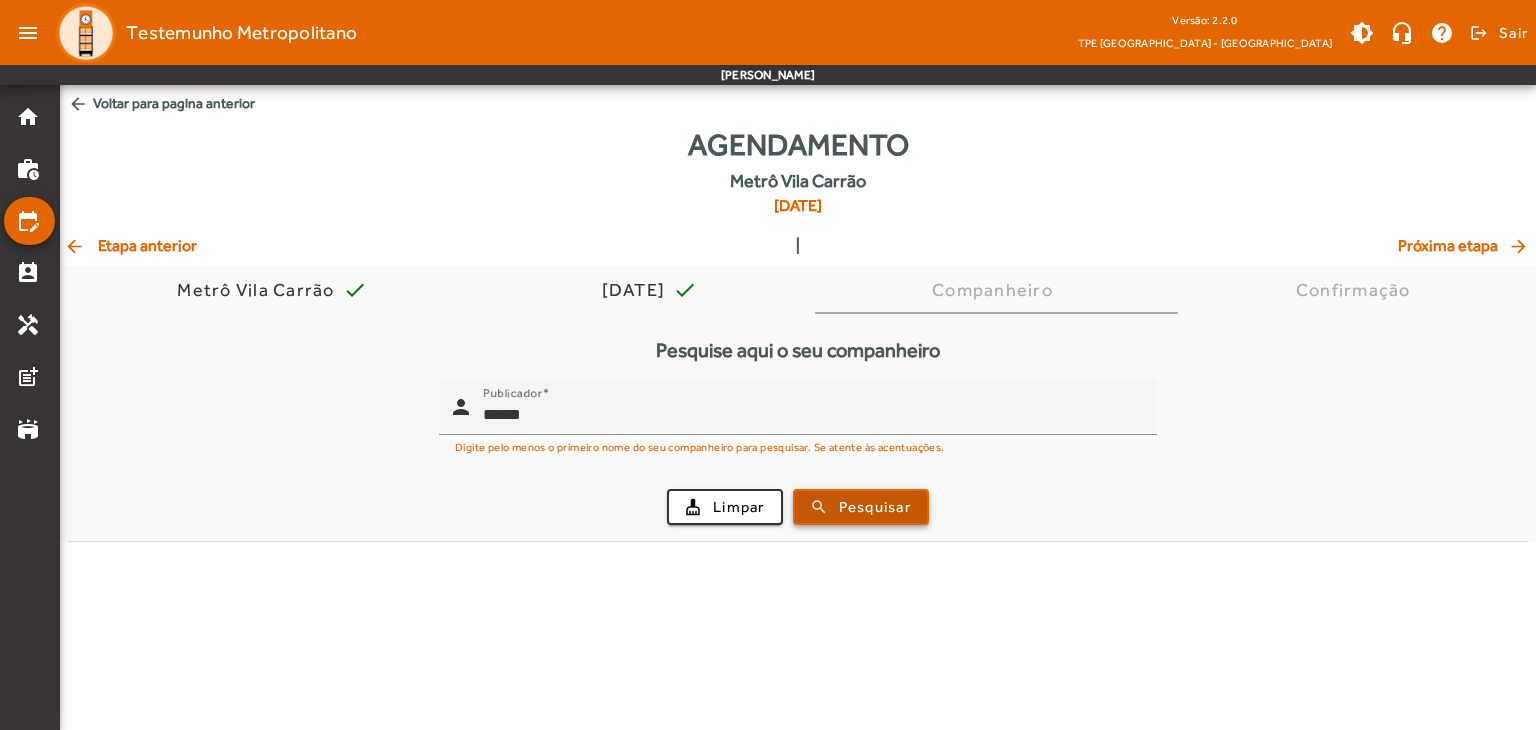 click on "Pesquisar" at bounding box center (875, 507) 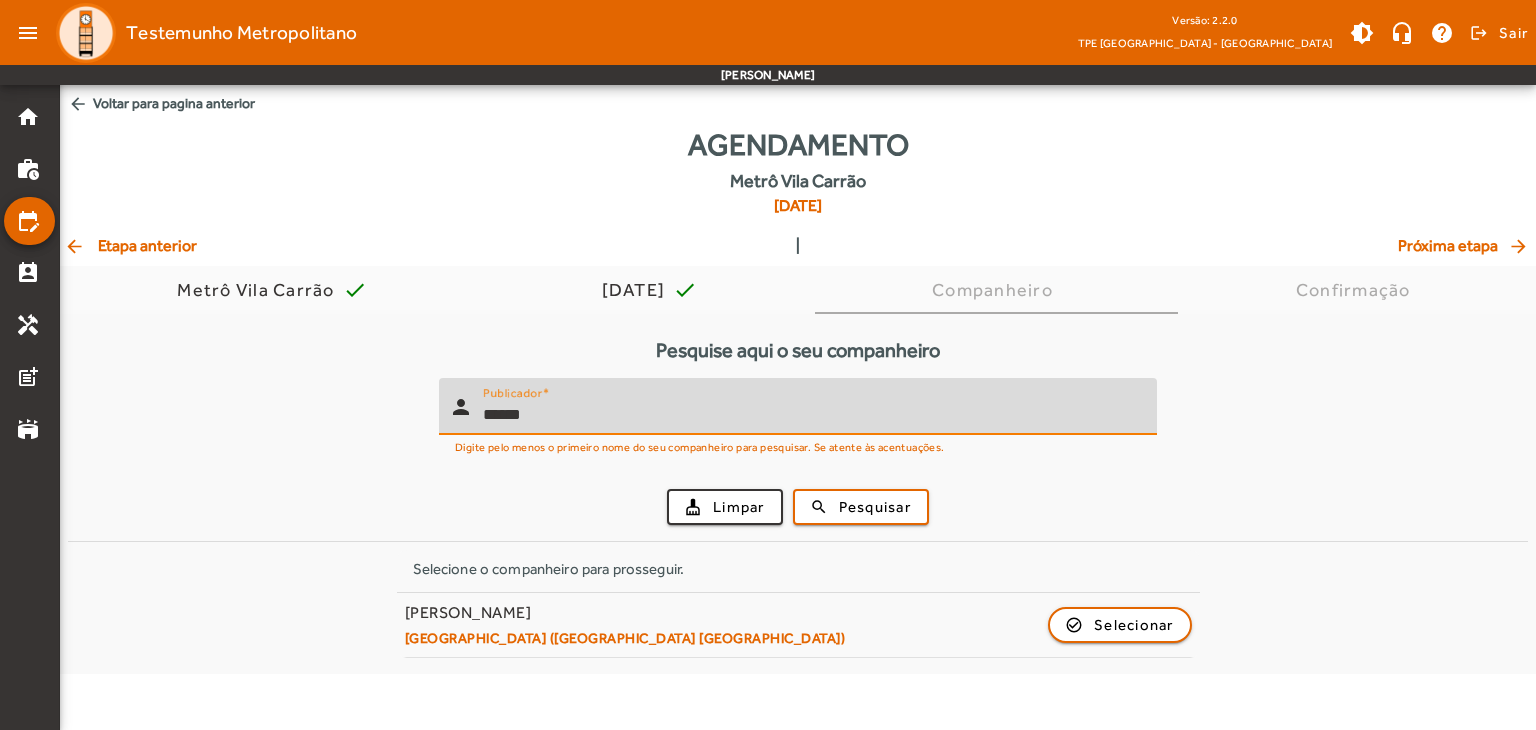 click on "******" at bounding box center [812, 415] 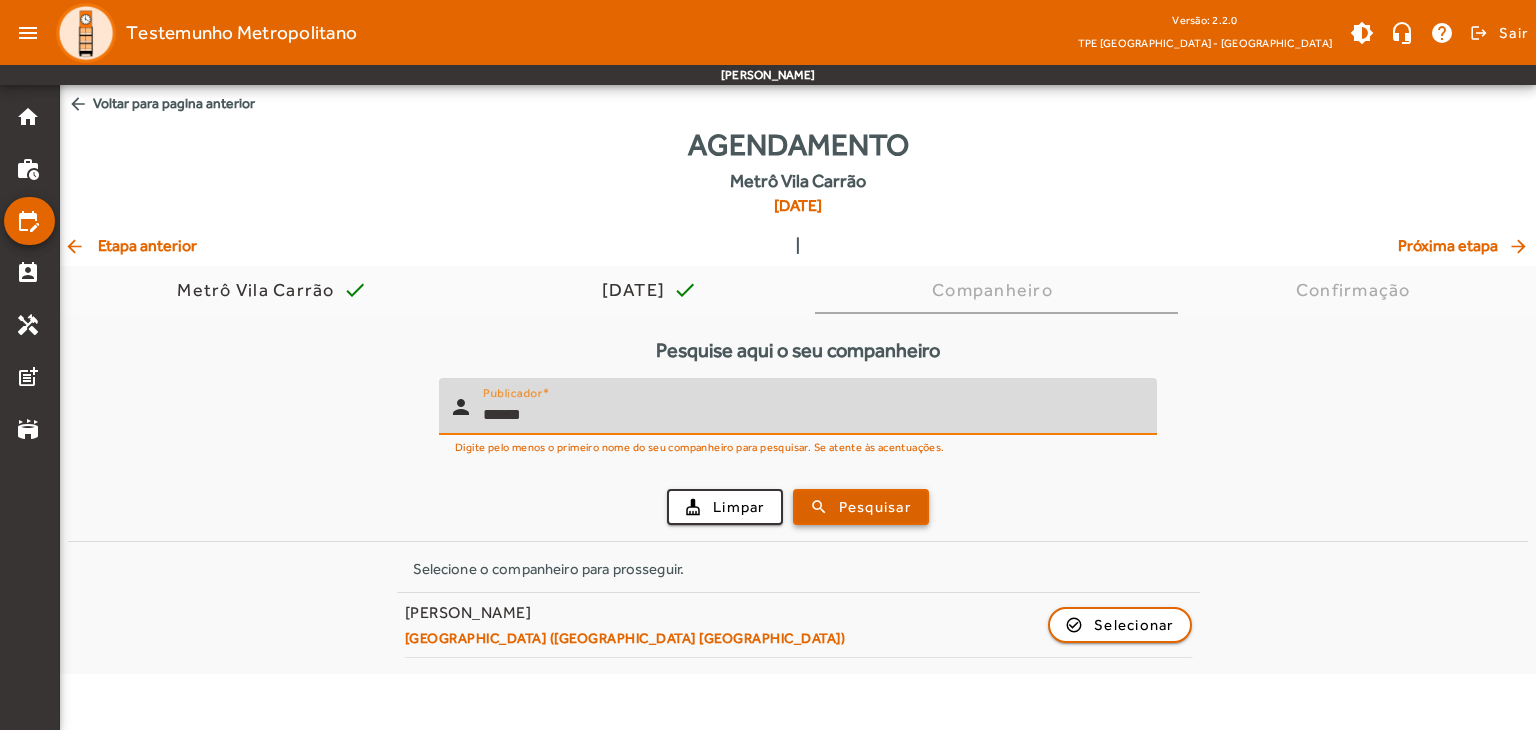 type on "******" 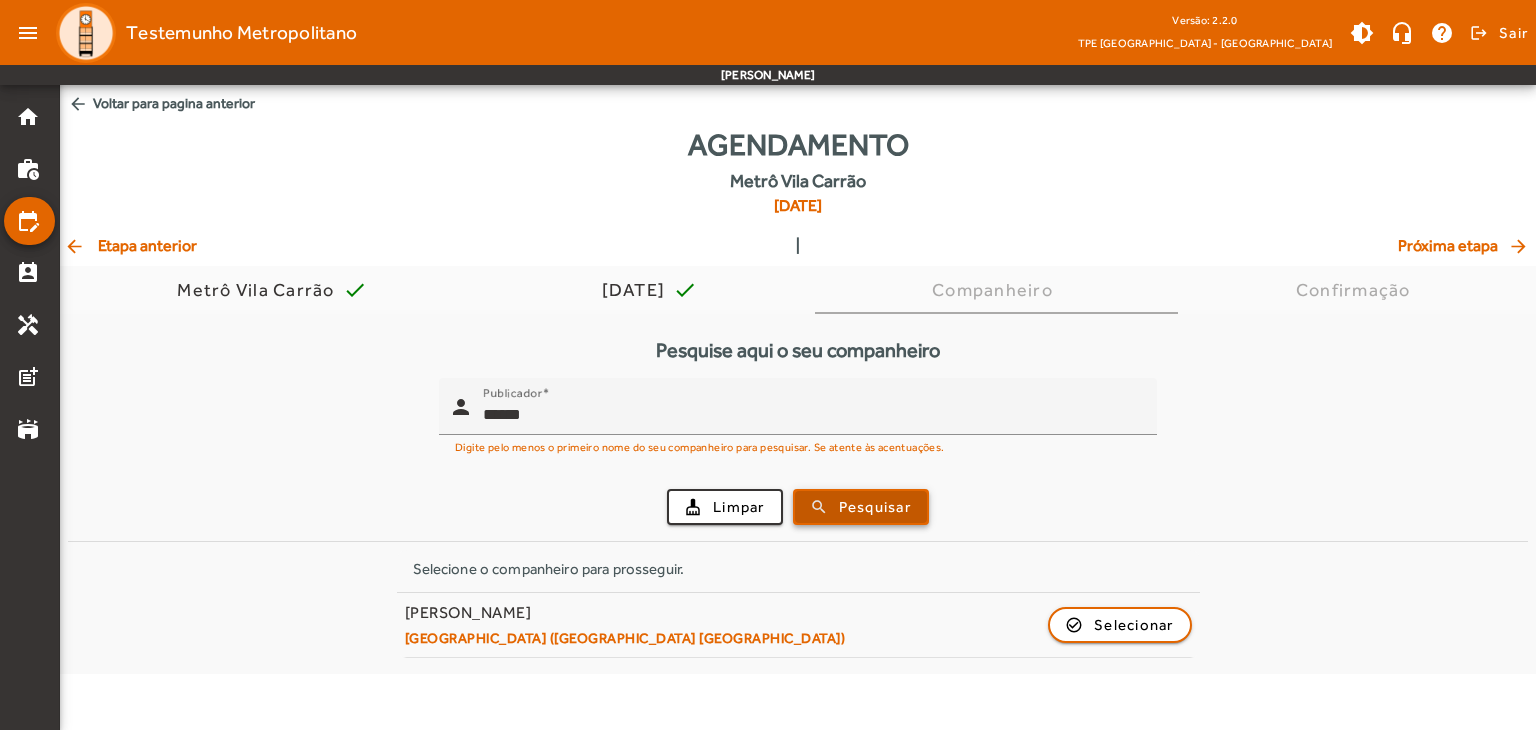 click on "Pesquisar" at bounding box center (875, 507) 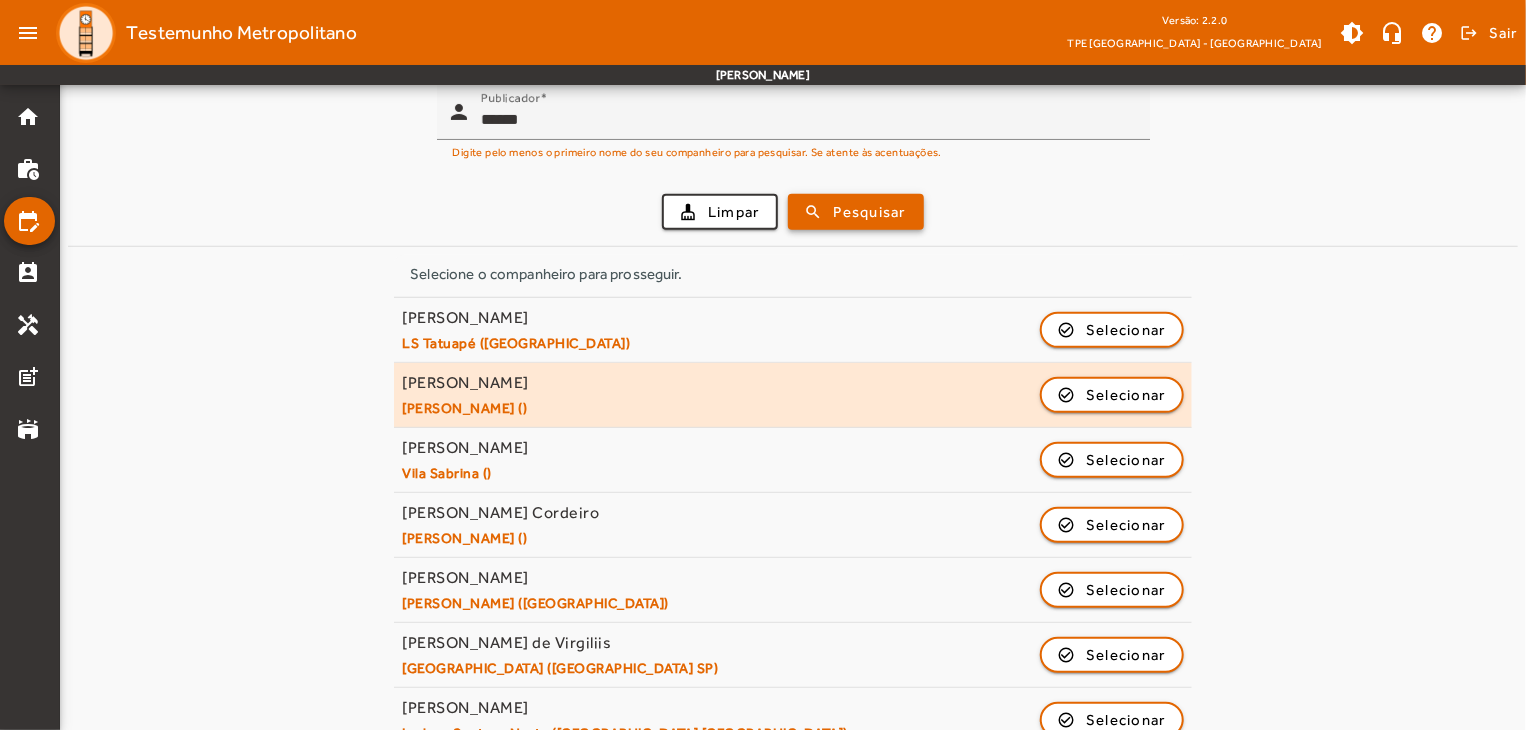 scroll, scrollTop: 300, scrollLeft: 0, axis: vertical 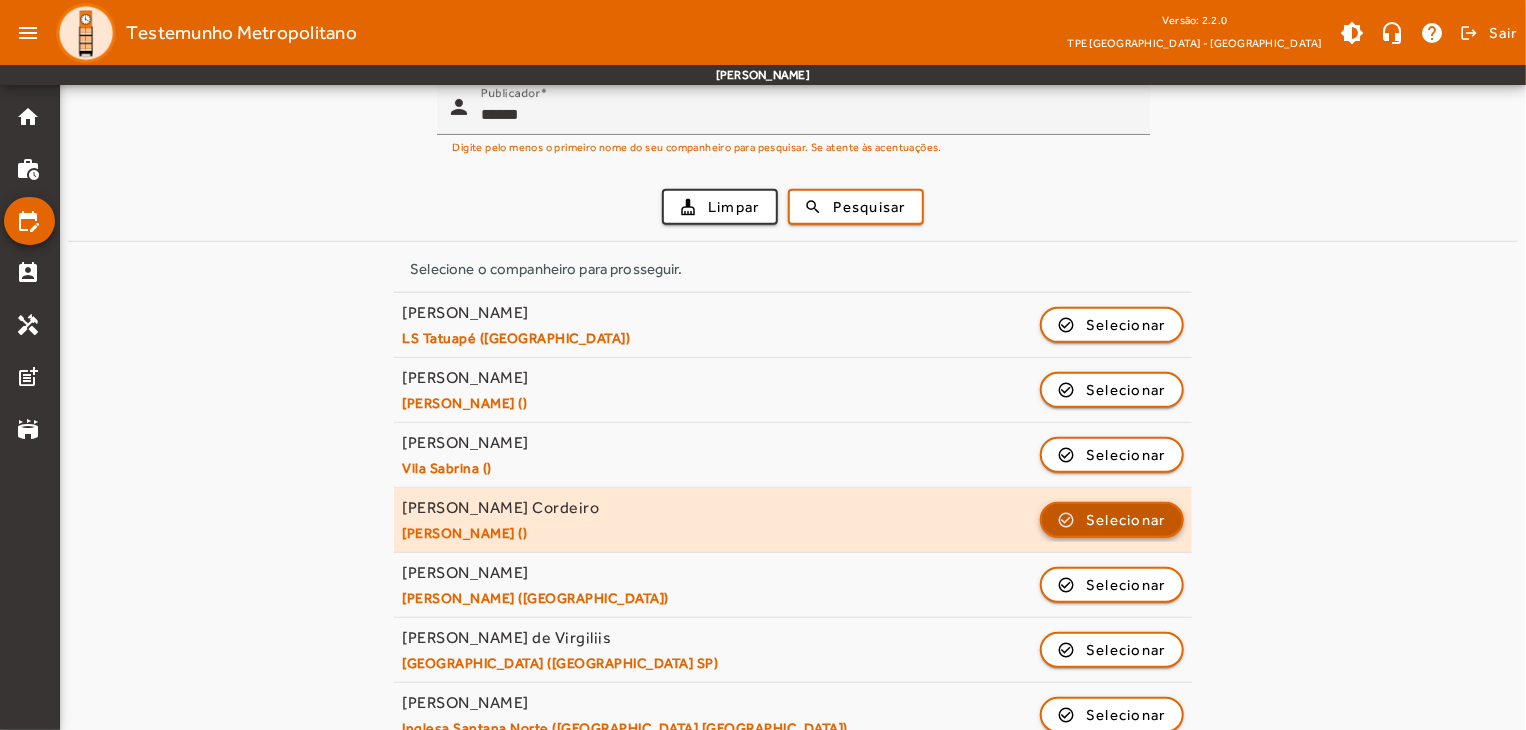 click on "Selecionar" 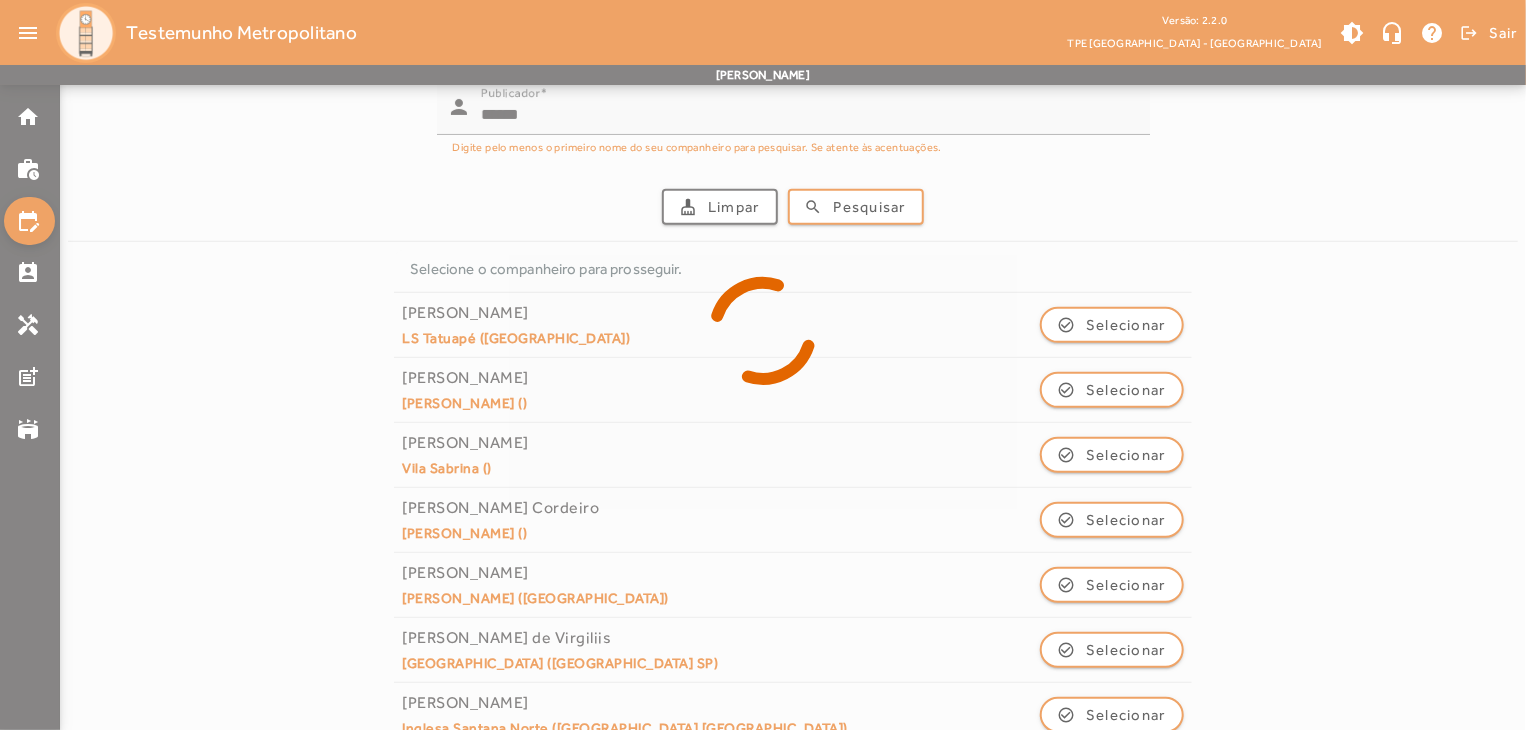 scroll, scrollTop: 0, scrollLeft: 0, axis: both 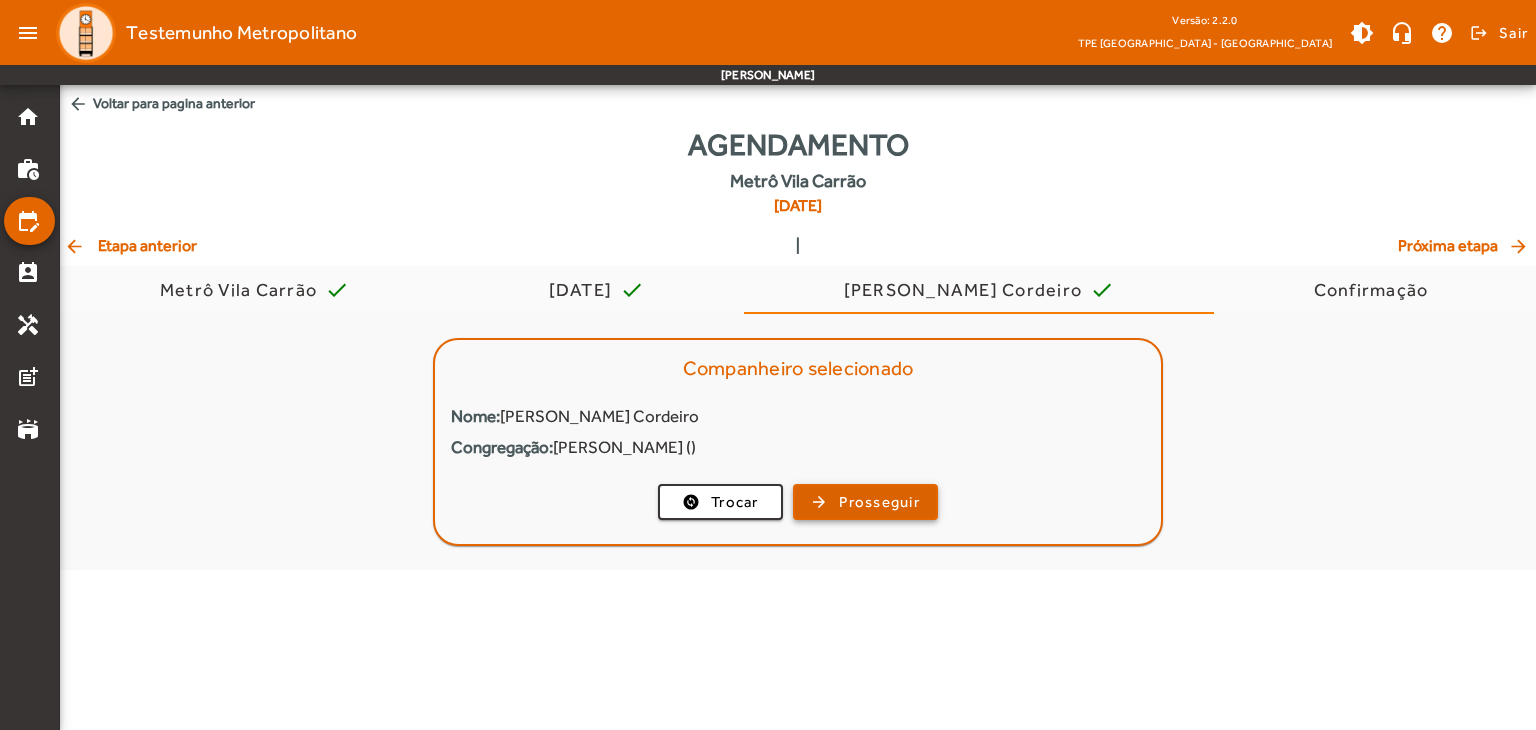 click on "Prosseguir" 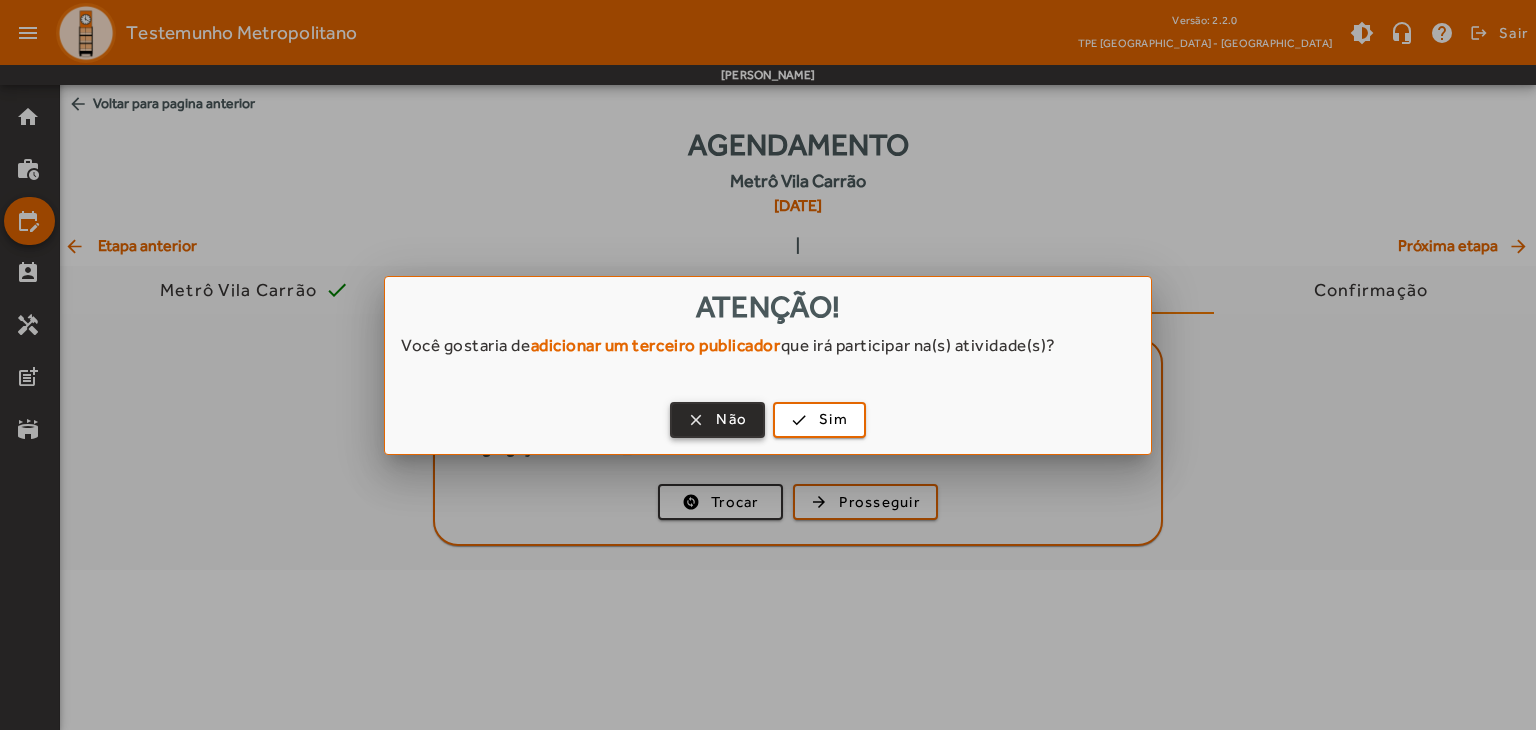 click at bounding box center (717, 420) 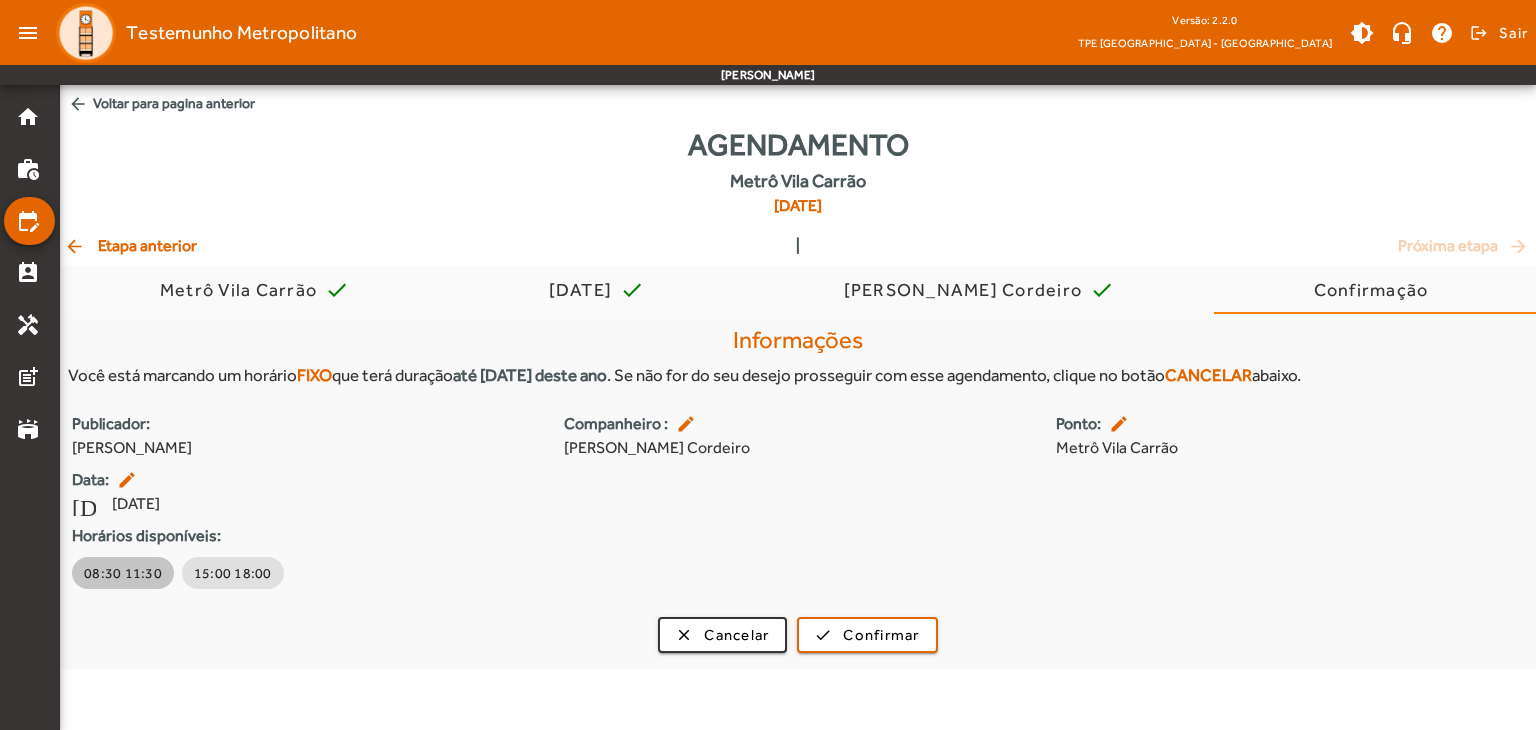 drag, startPoint x: 315, startPoint y: 571, endPoint x: 73, endPoint y: 605, distance: 244.37675 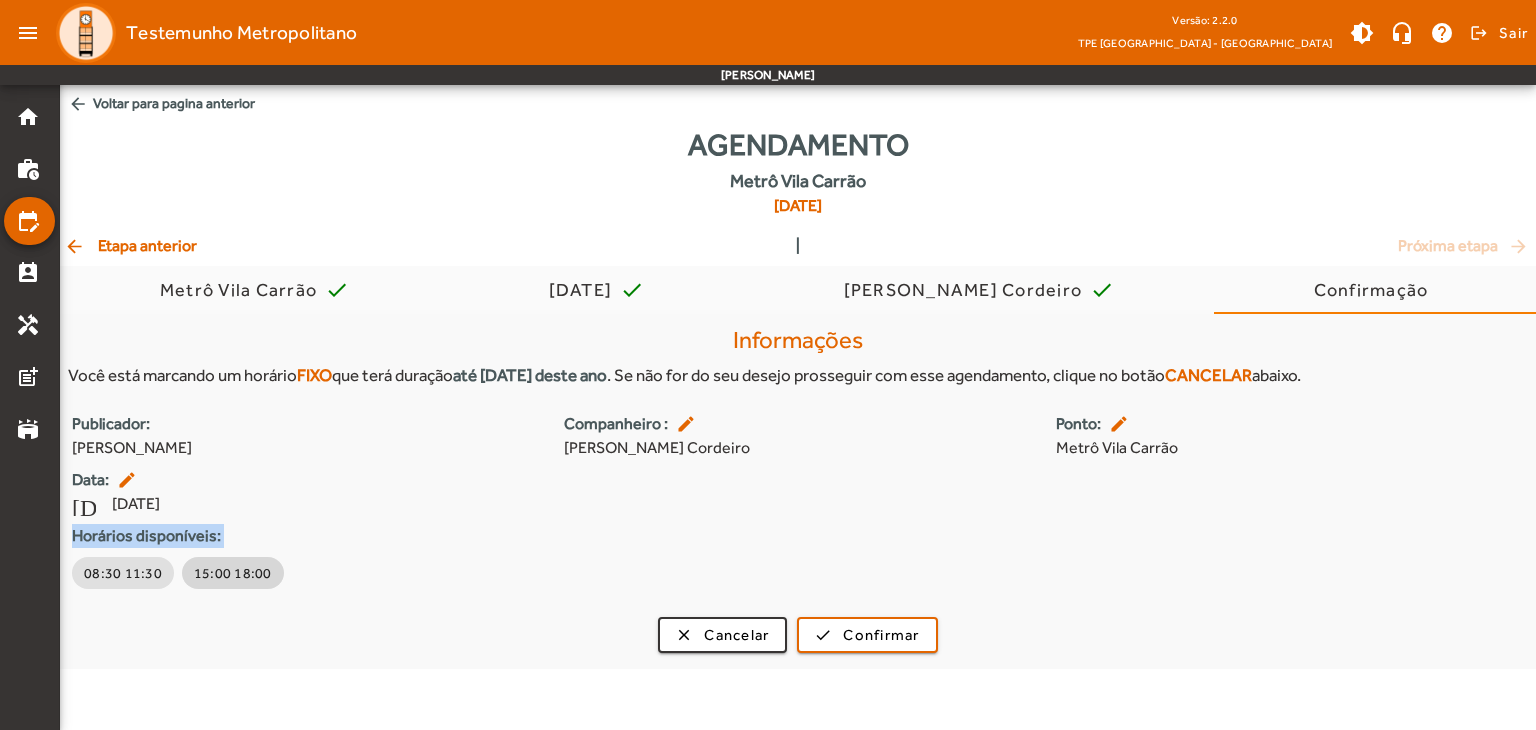 drag, startPoint x: 72, startPoint y: 533, endPoint x: 267, endPoint y: 585, distance: 201.81427 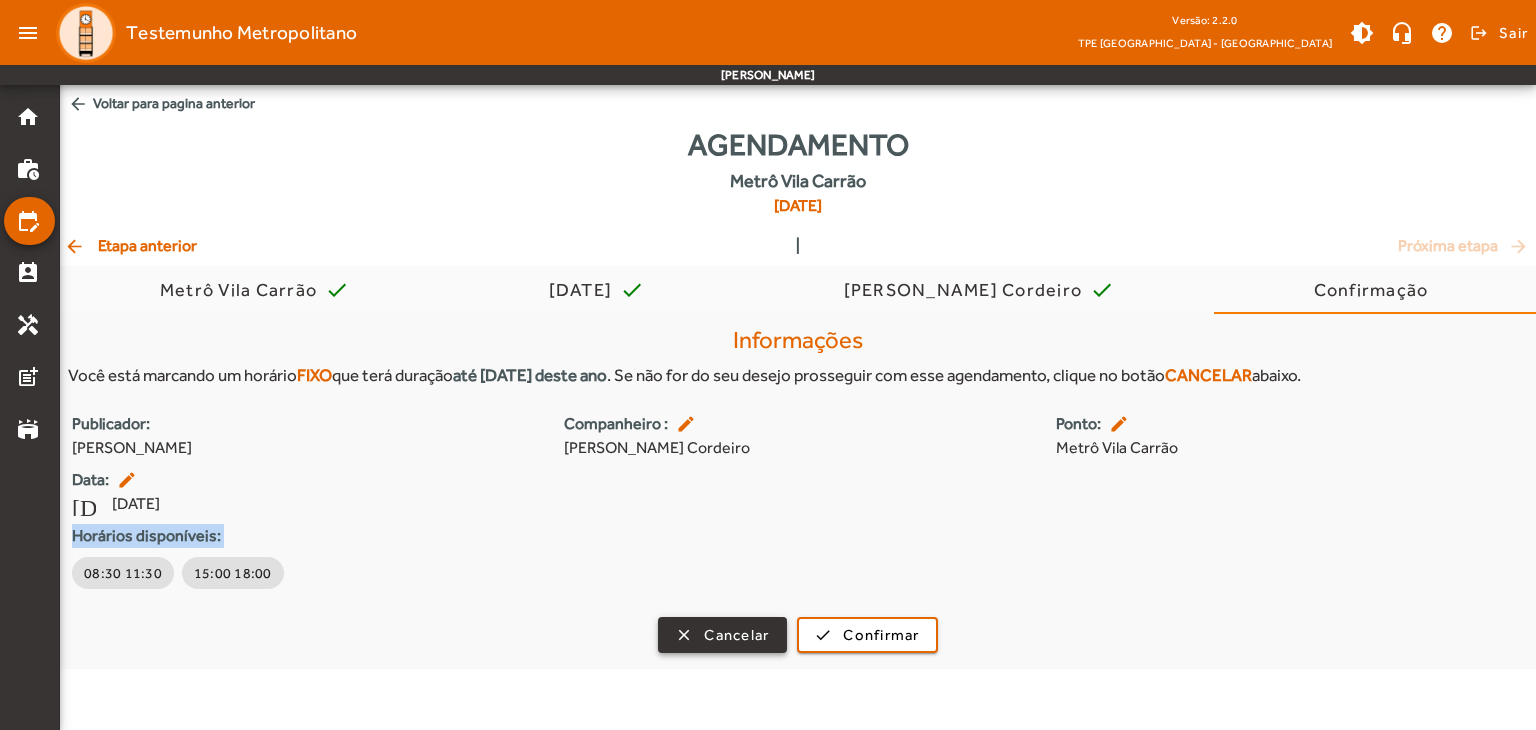 click on "Cancelar" at bounding box center (736, 635) 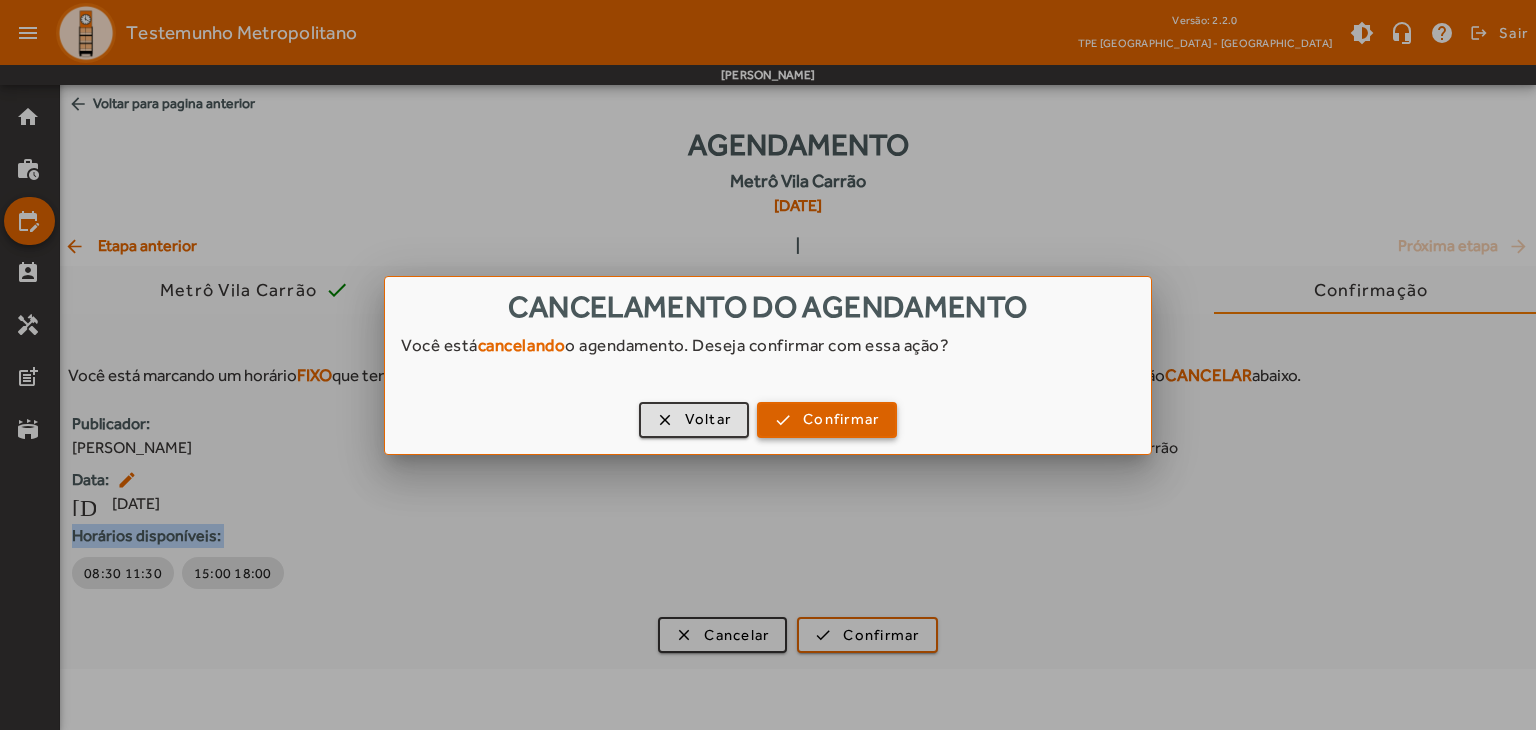 click at bounding box center (827, 420) 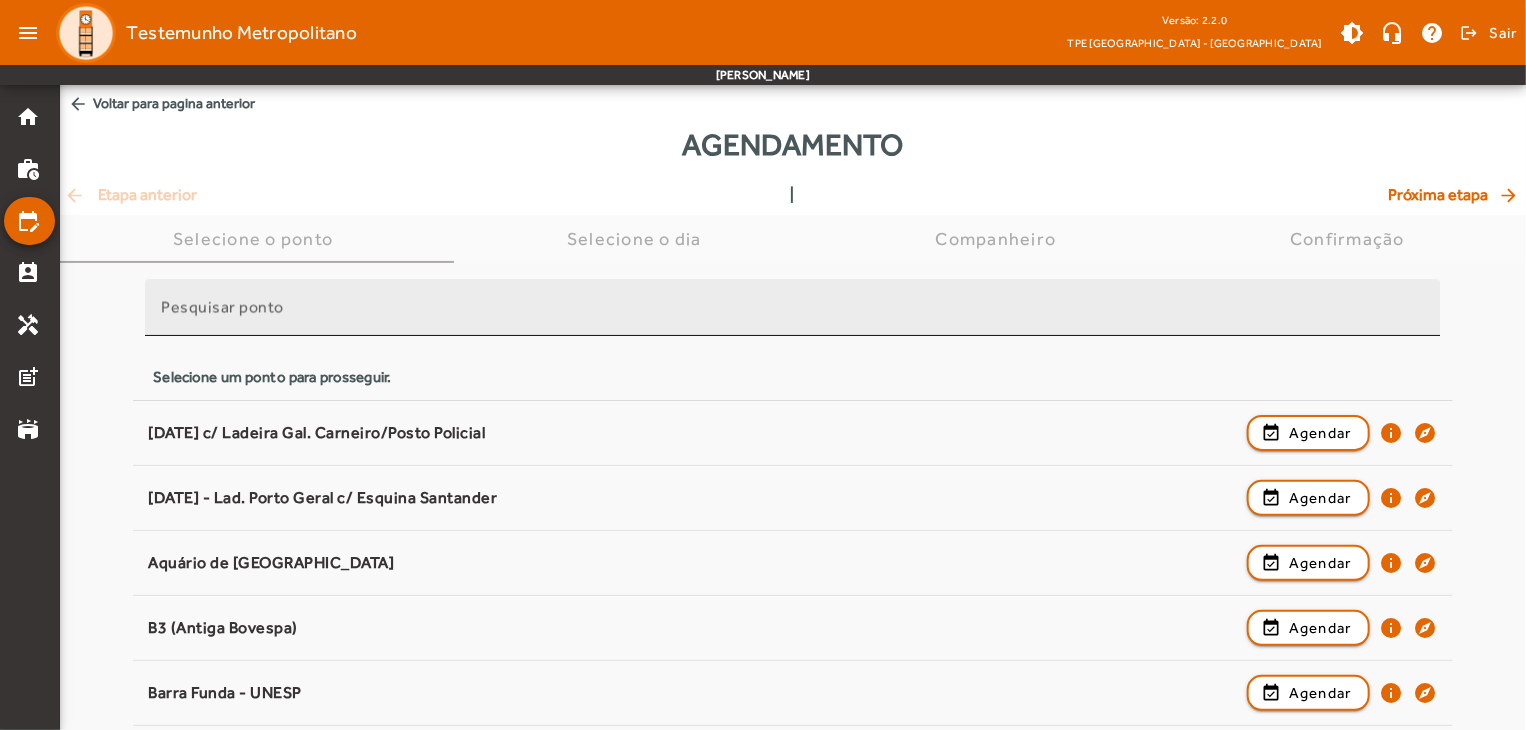click on "Pesquisar ponto" at bounding box center (792, 307) 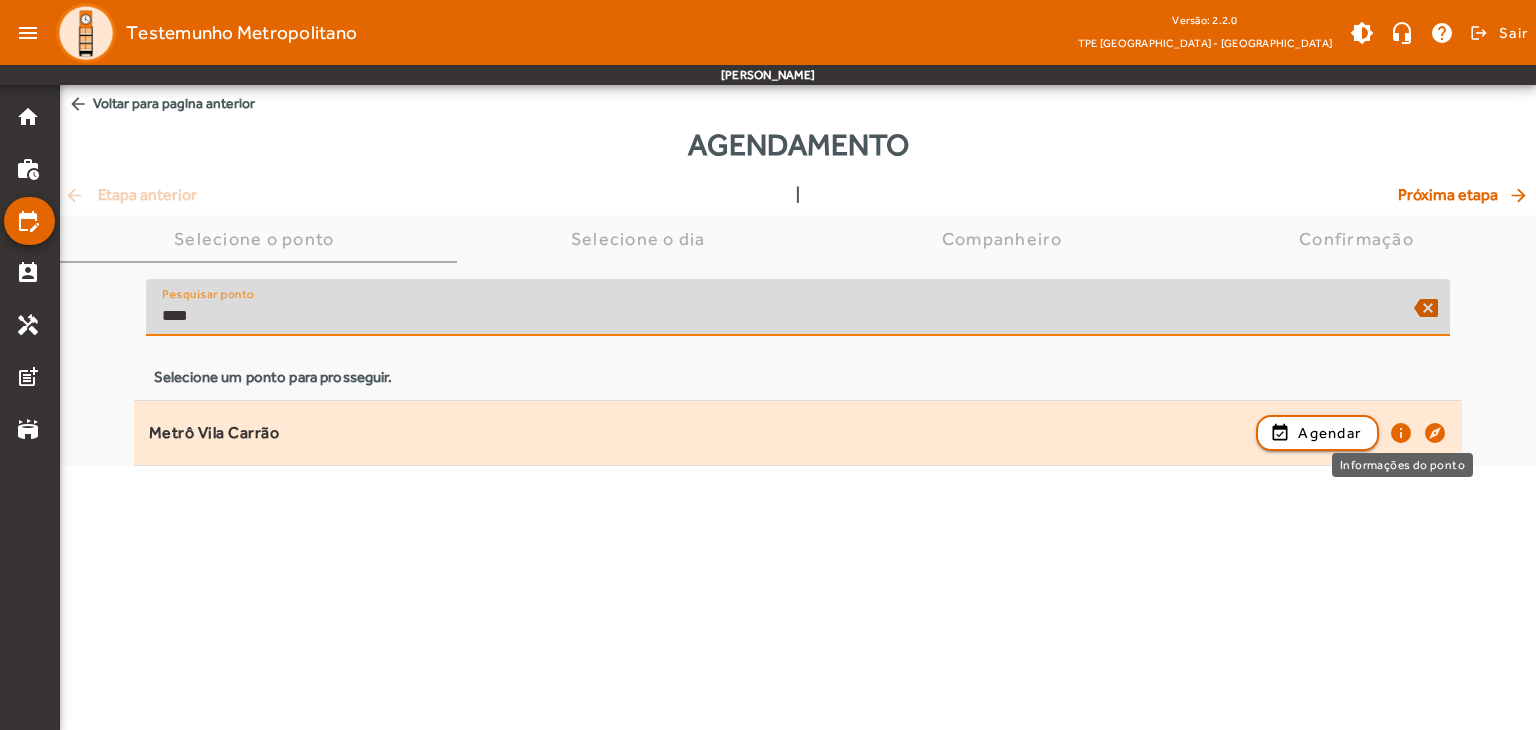 type on "****" 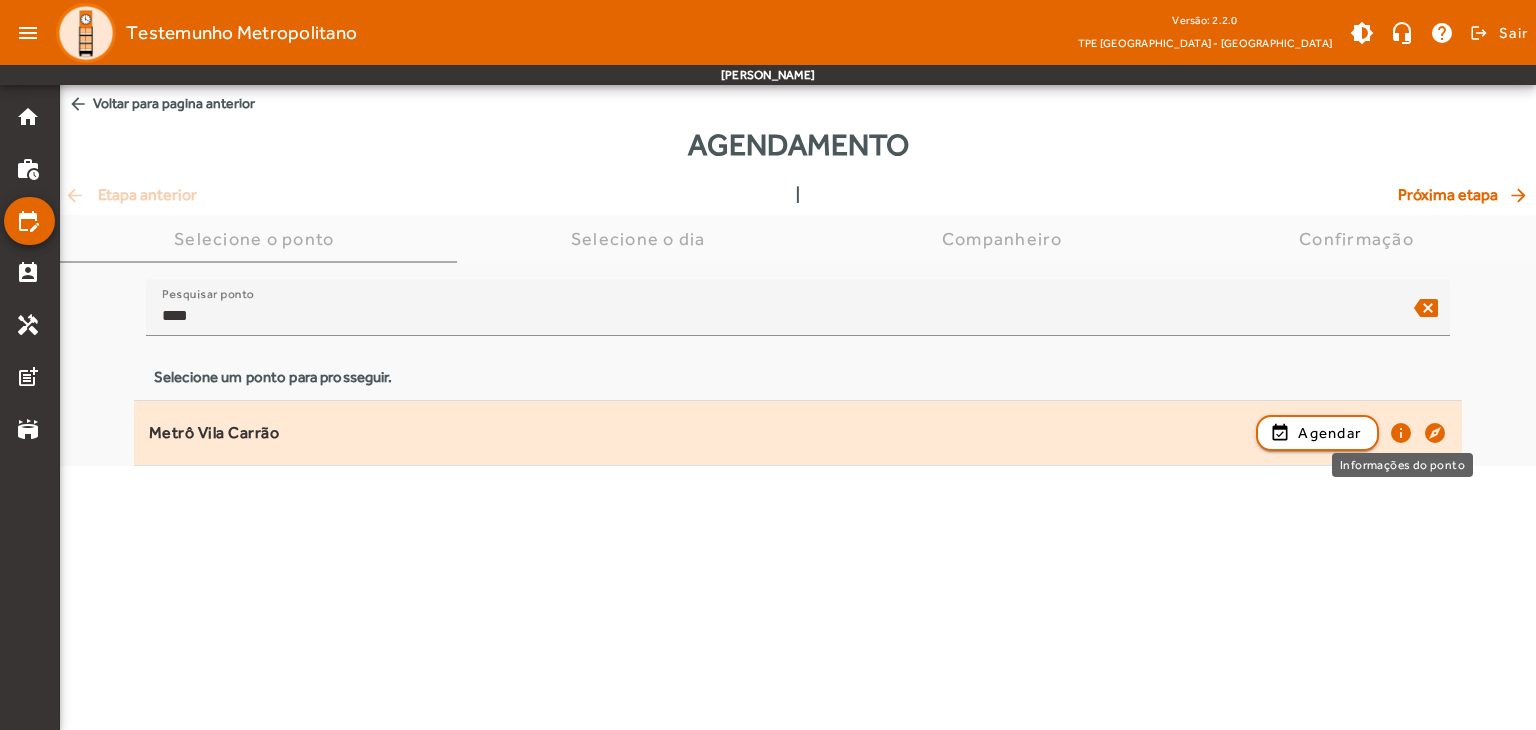 click on "info" 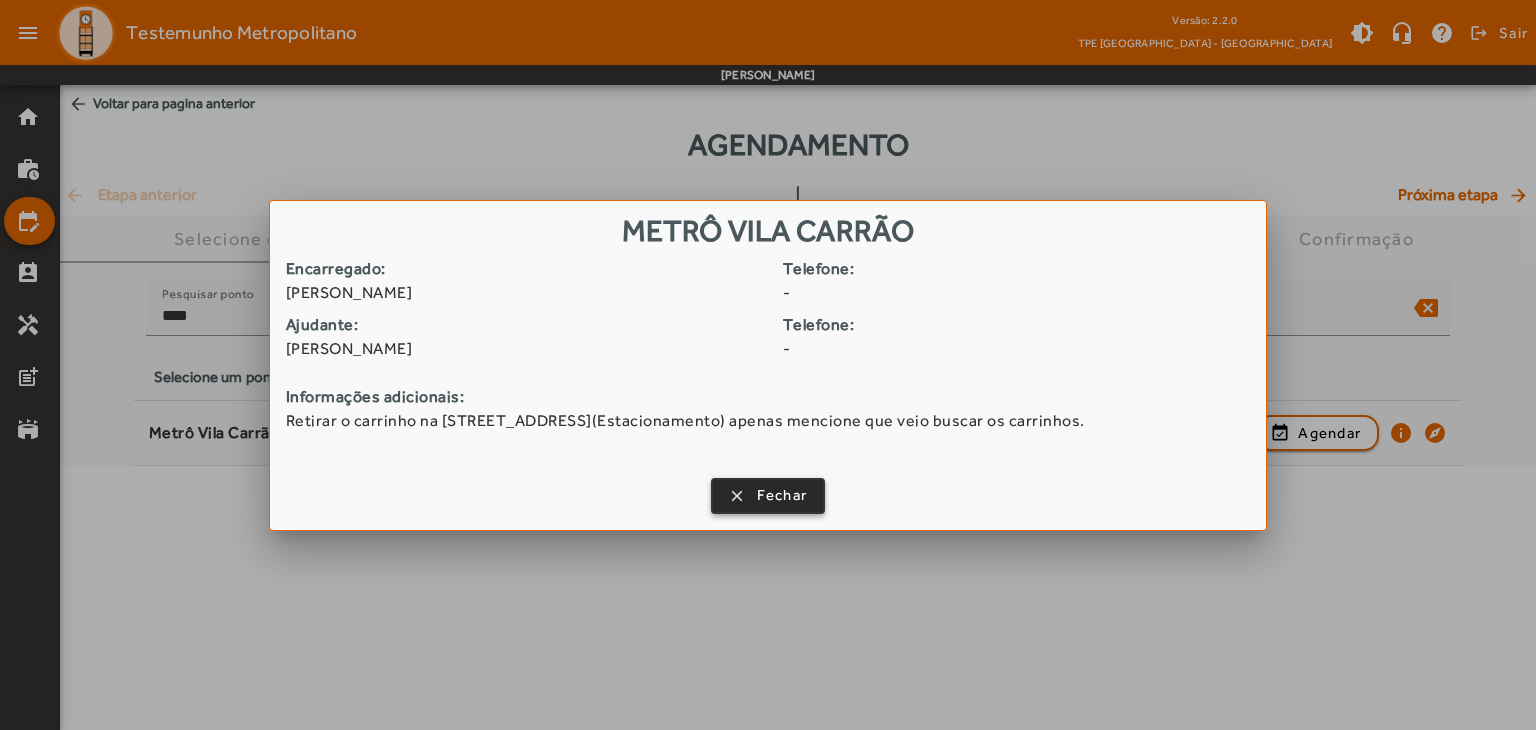 click on "Fechar" at bounding box center (782, 495) 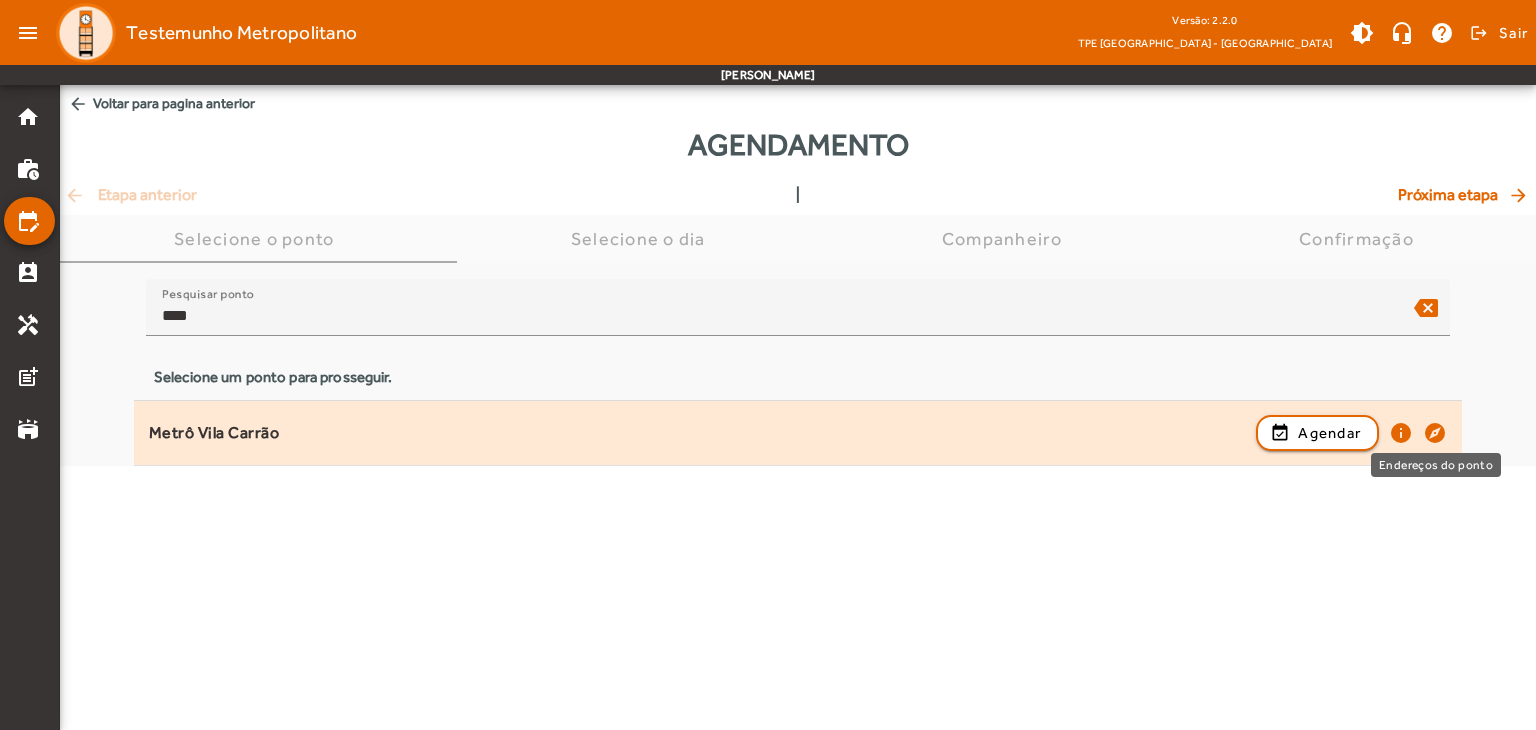 click on "explore" 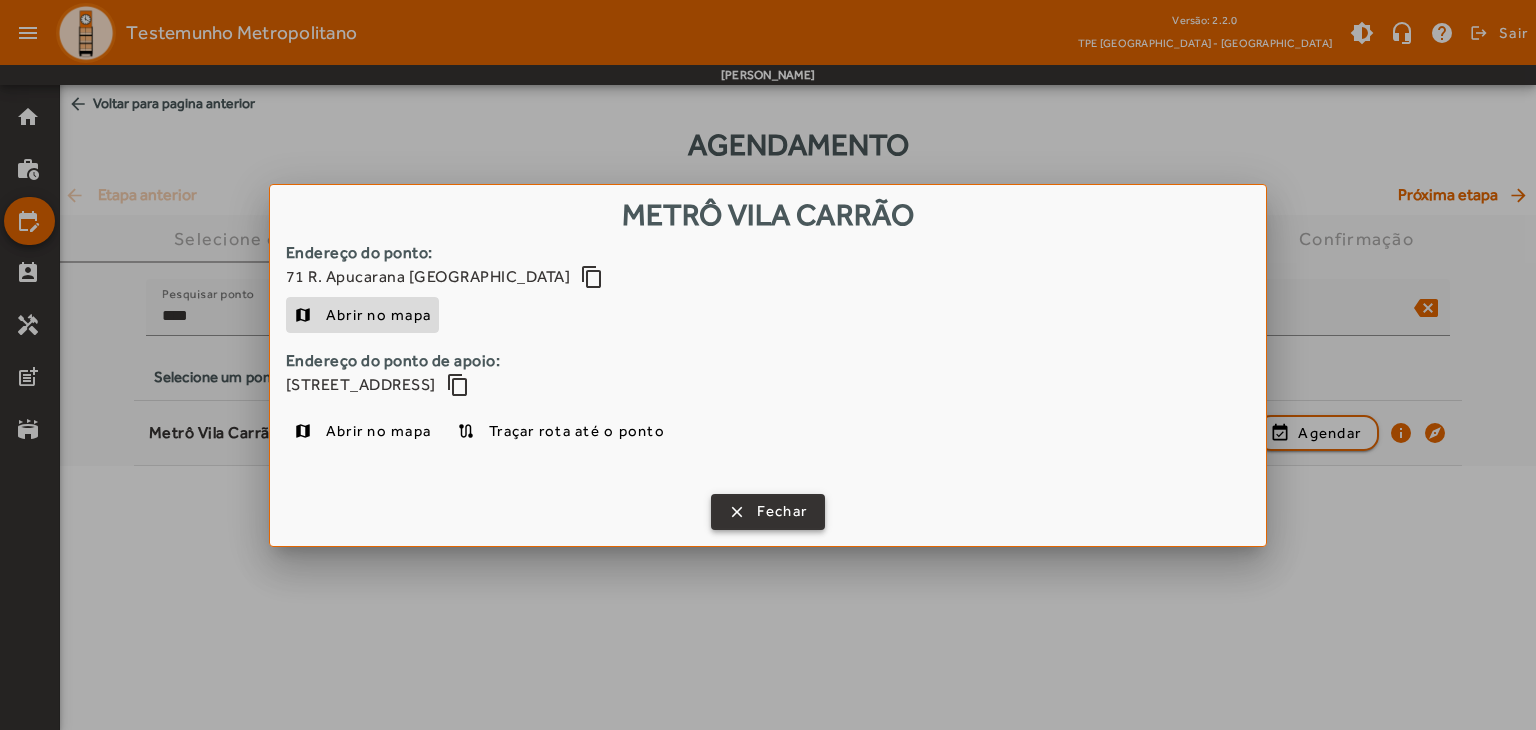 click on "Fechar" at bounding box center (782, 511) 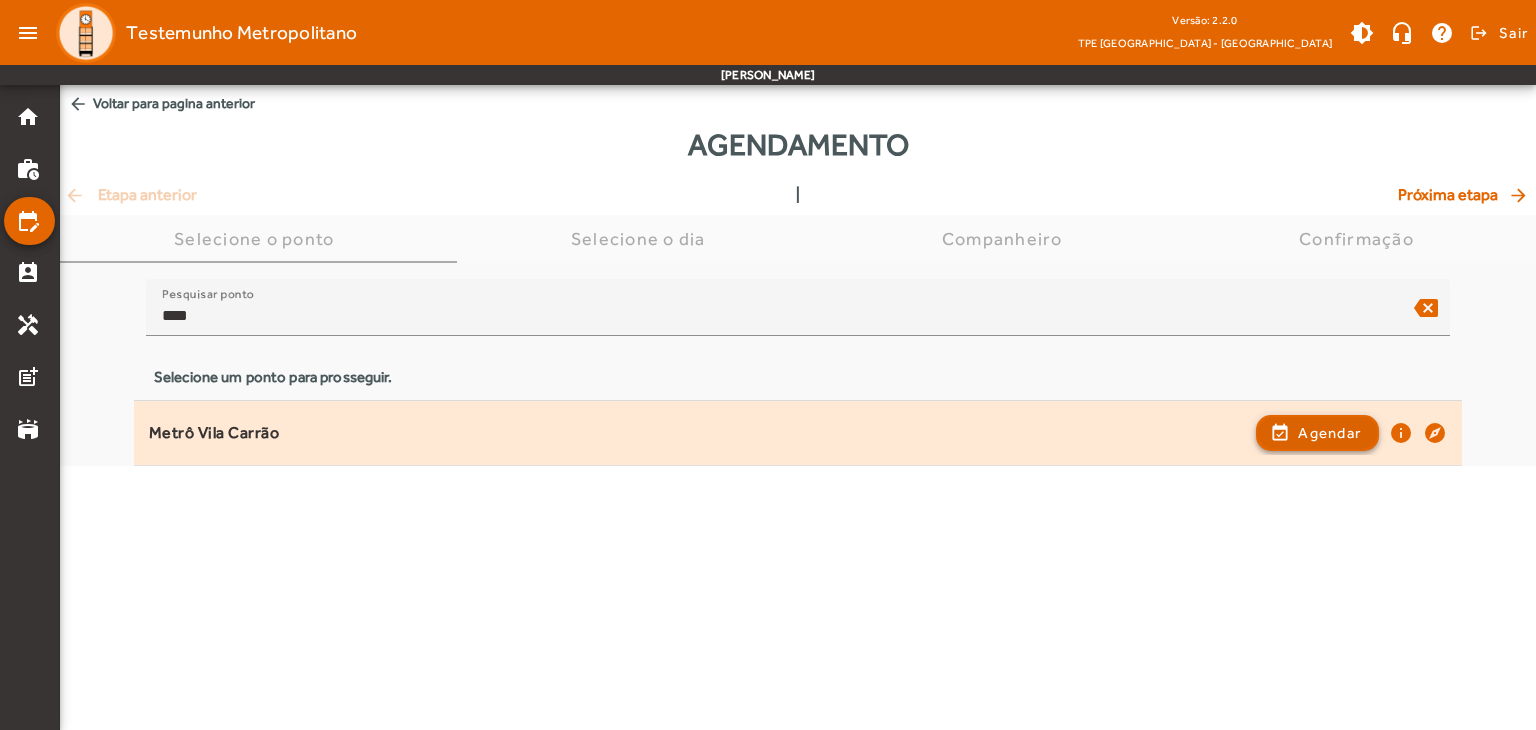 click on "Agendar" 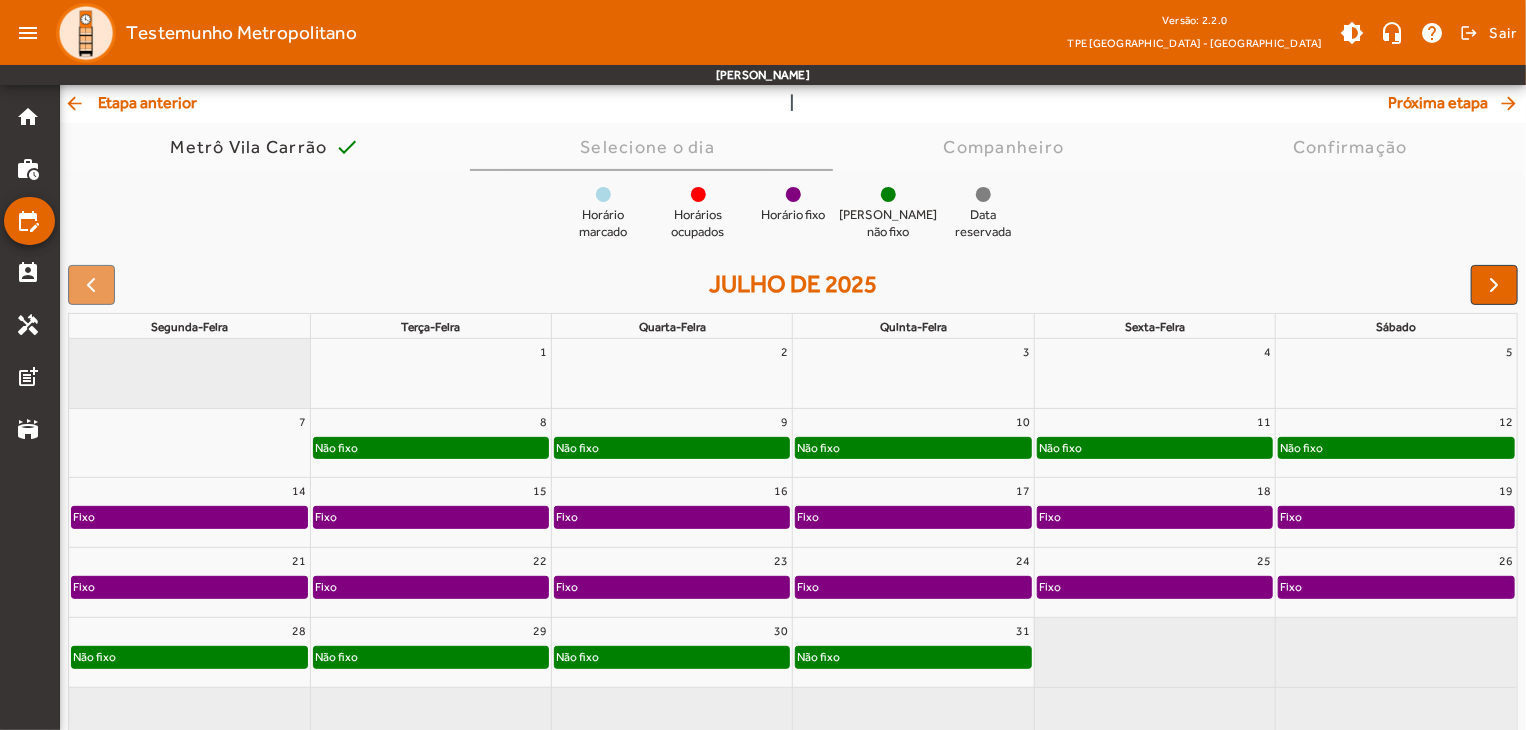 scroll, scrollTop: 156, scrollLeft: 0, axis: vertical 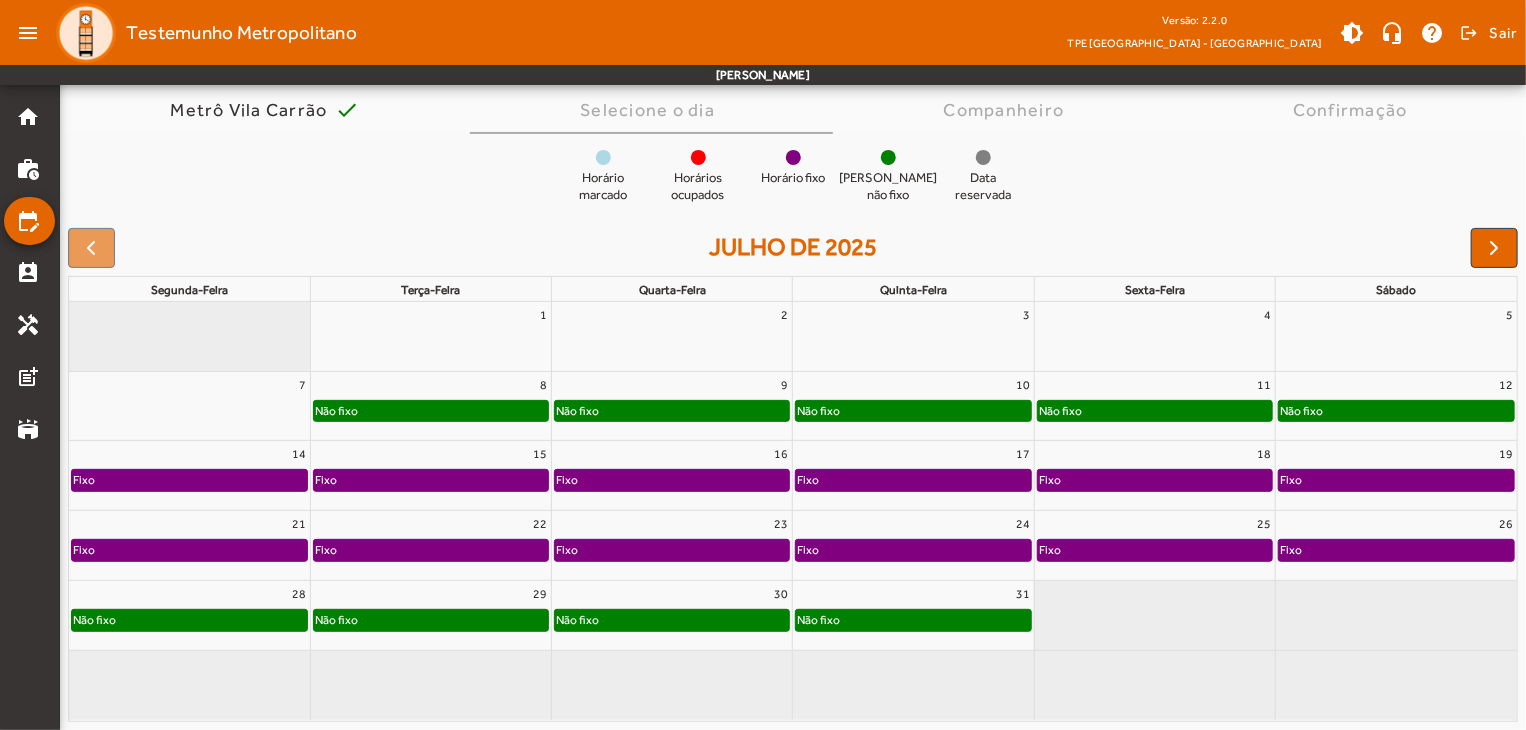 click on "Não fixo" 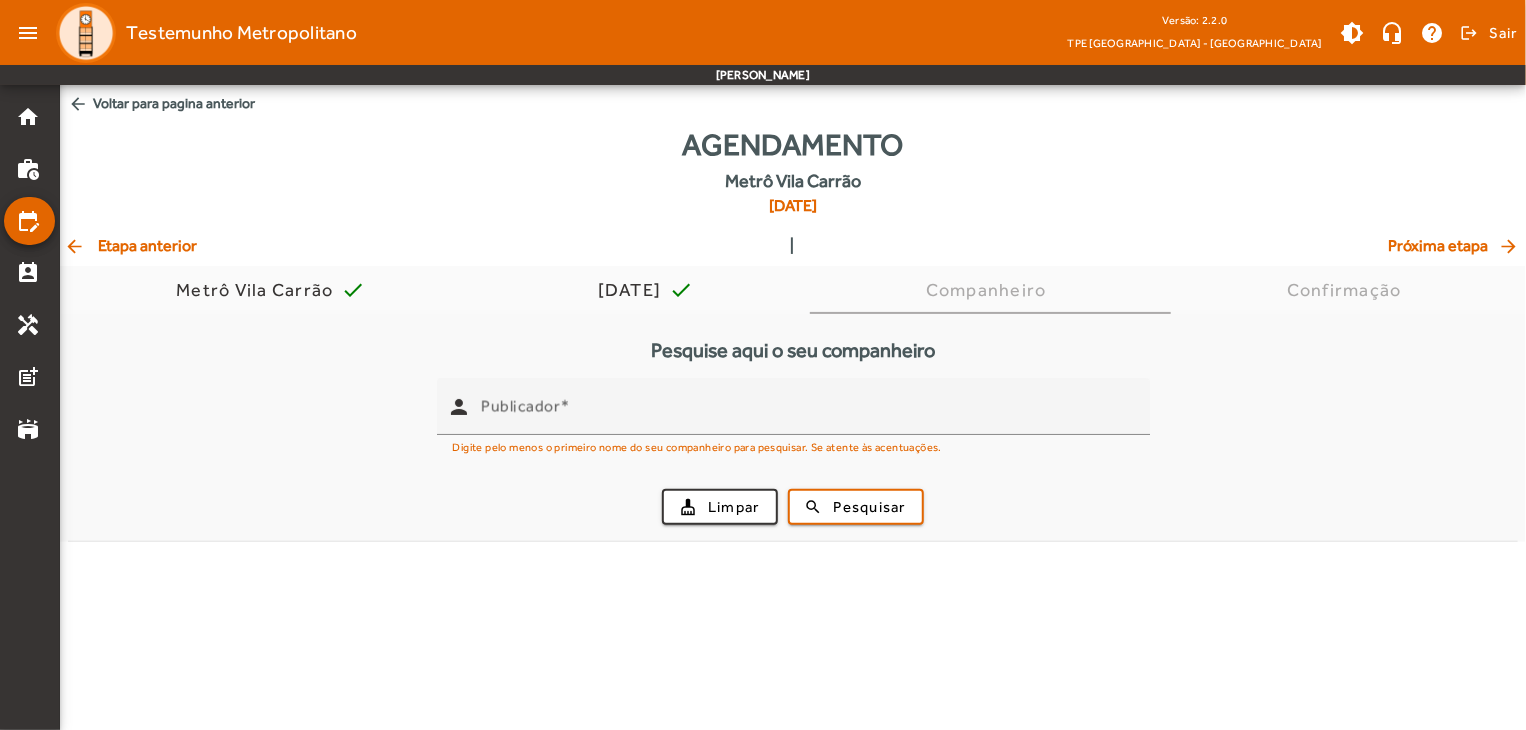 scroll, scrollTop: 0, scrollLeft: 0, axis: both 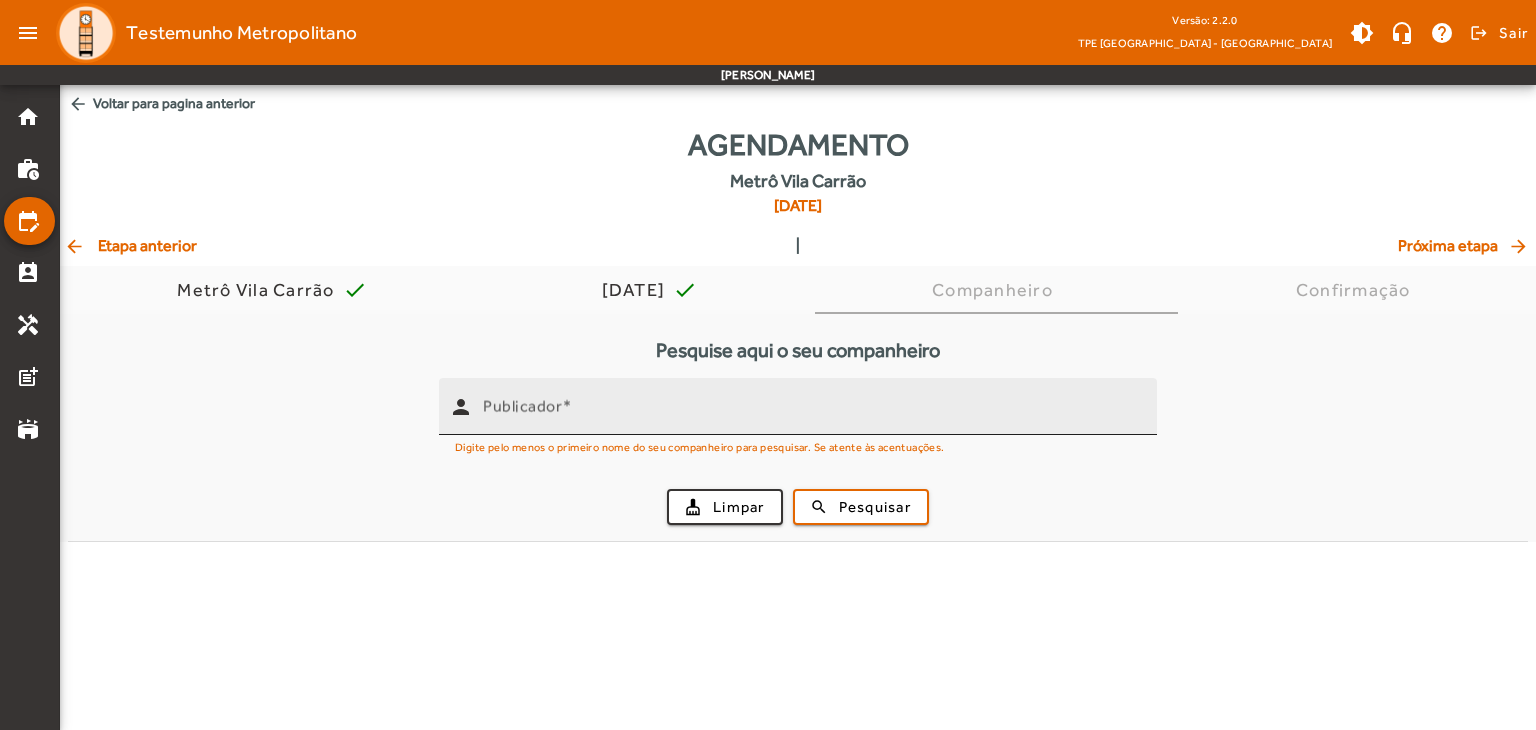 click on "Publicador" at bounding box center (812, 415) 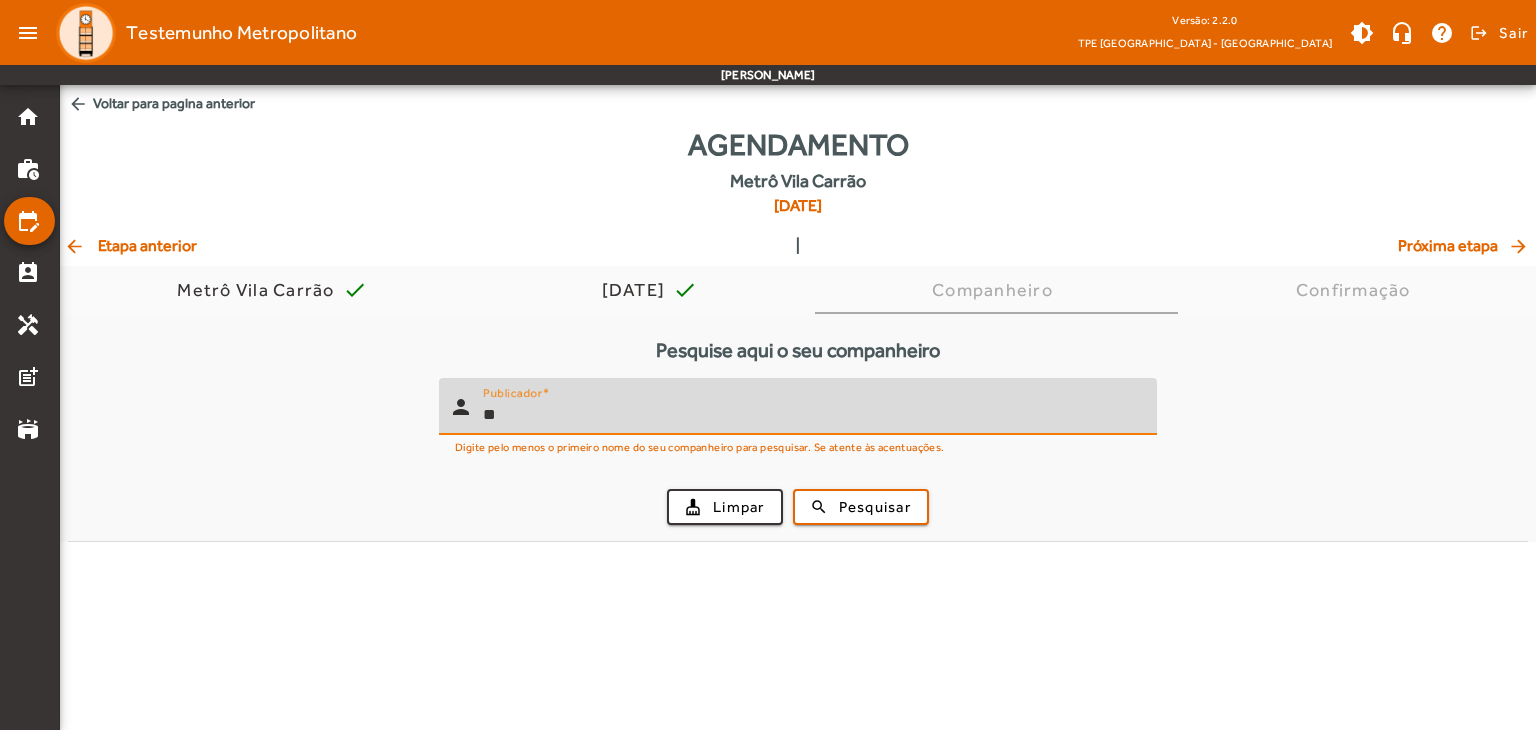 type on "*" 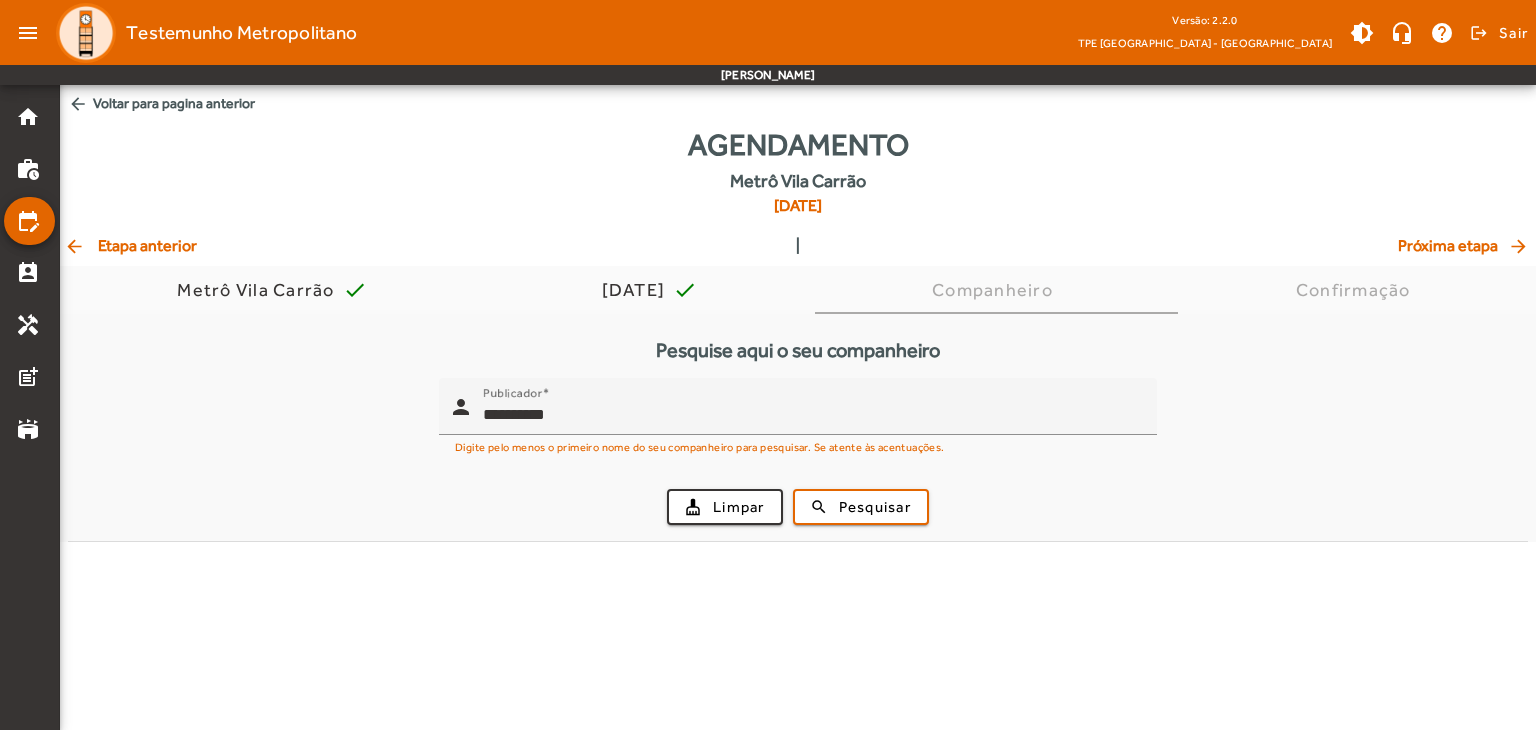click on "cleaning_services  Limpar  search  Pesquisar" at bounding box center (798, 507) 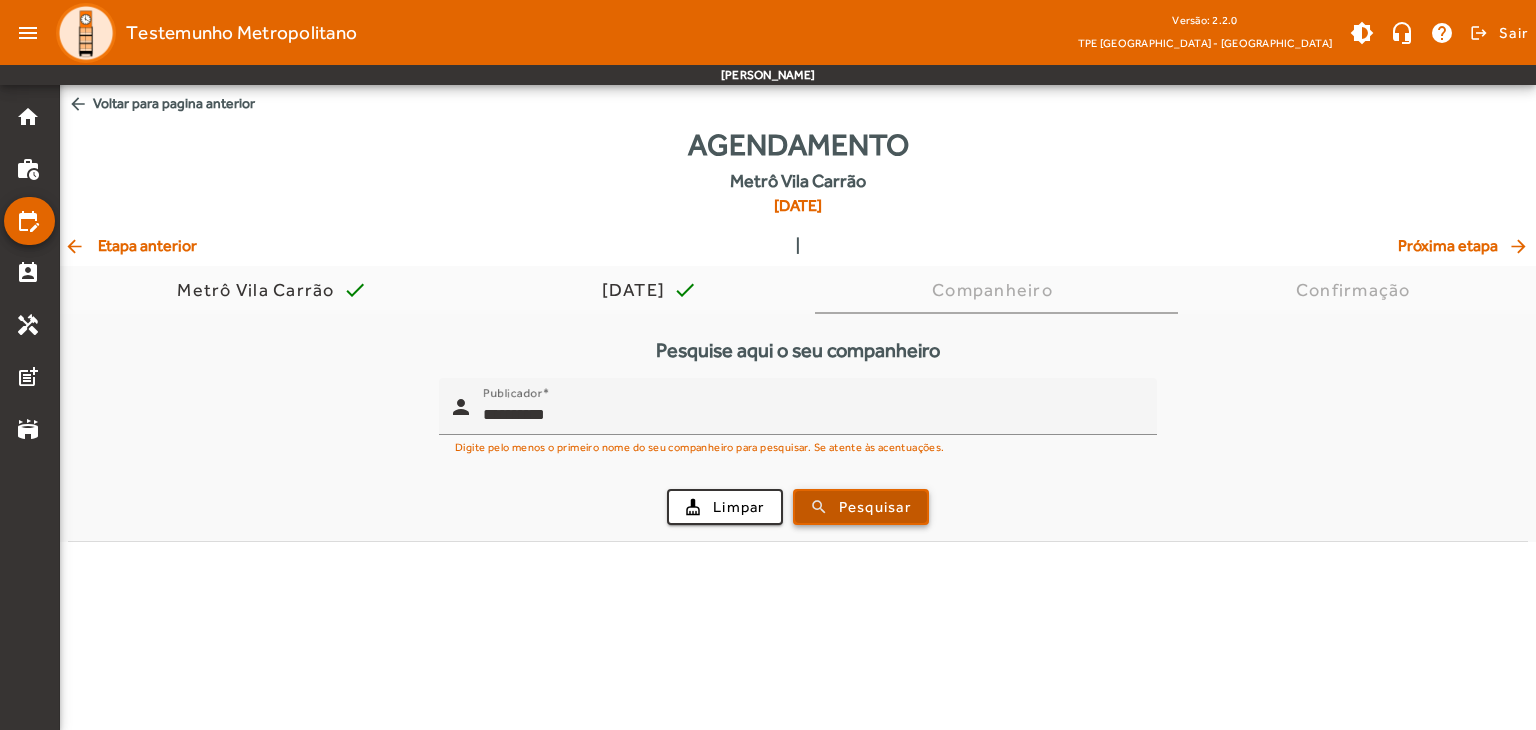 click on "Pesquisar" at bounding box center (875, 507) 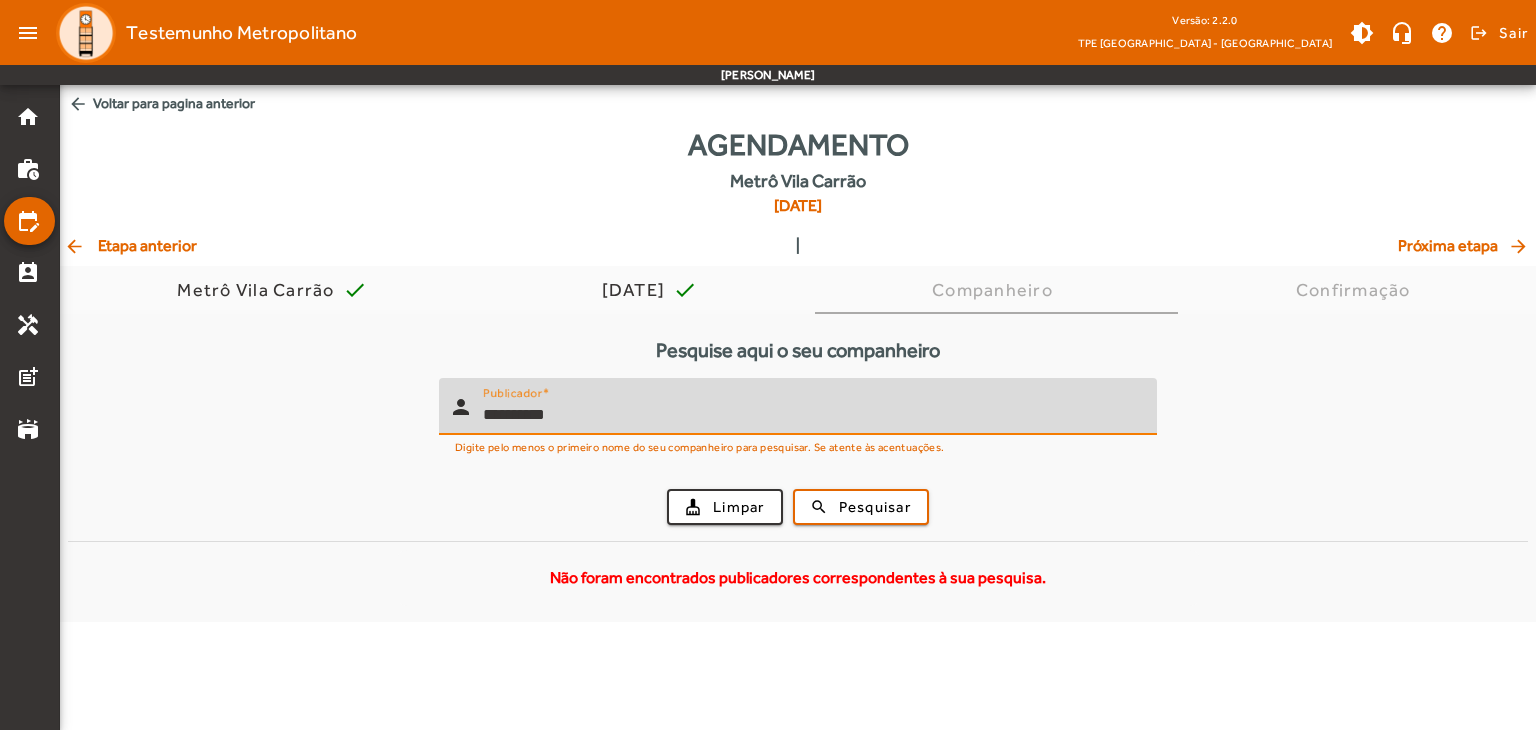 drag, startPoint x: 589, startPoint y: 417, endPoint x: 401, endPoint y: 401, distance: 188.67963 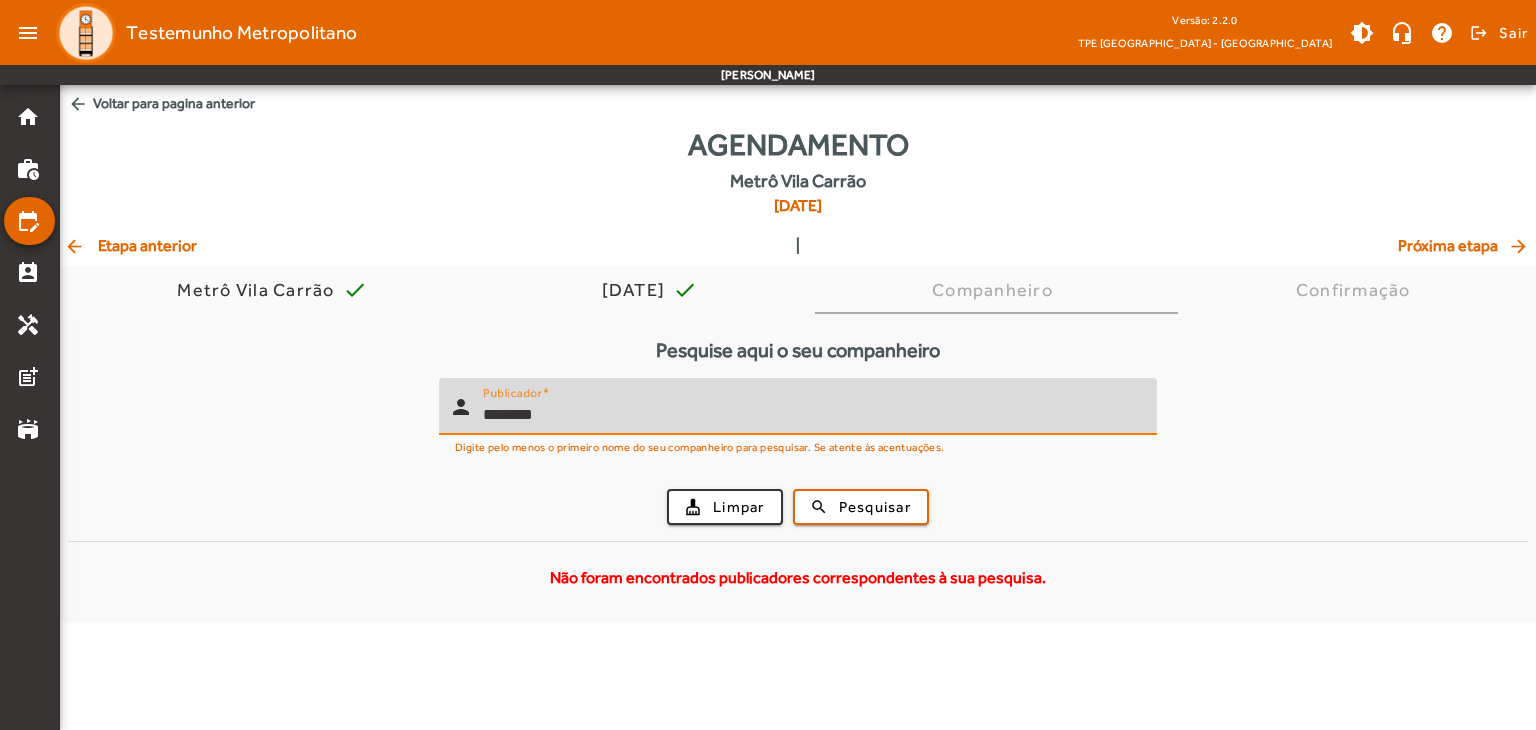 click on "cleaning_services  Limpar  search  Pesquisar" at bounding box center [798, 507] 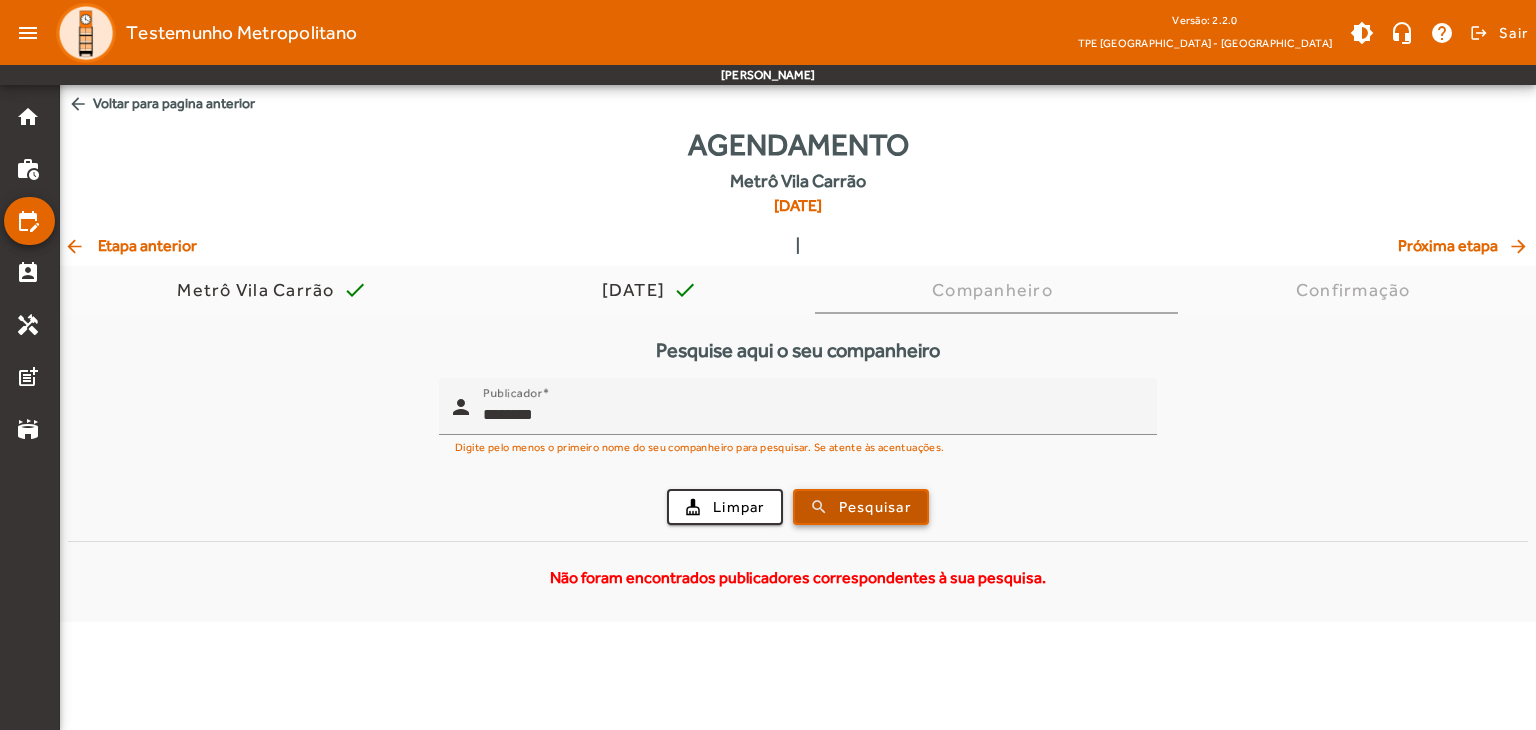 click on "Pesquisar" at bounding box center [875, 507] 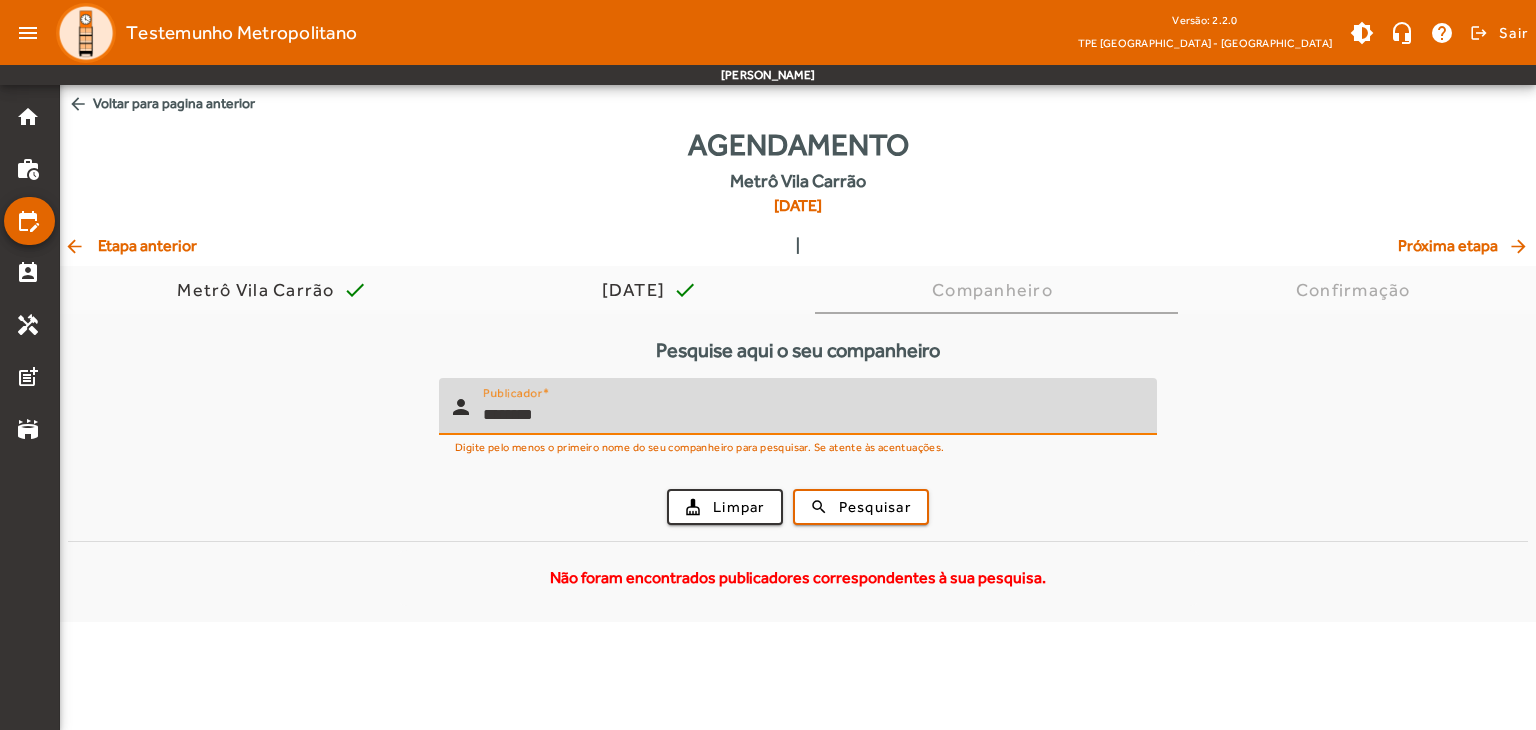 drag, startPoint x: 593, startPoint y: 403, endPoint x: 327, endPoint y: 405, distance: 266.0075 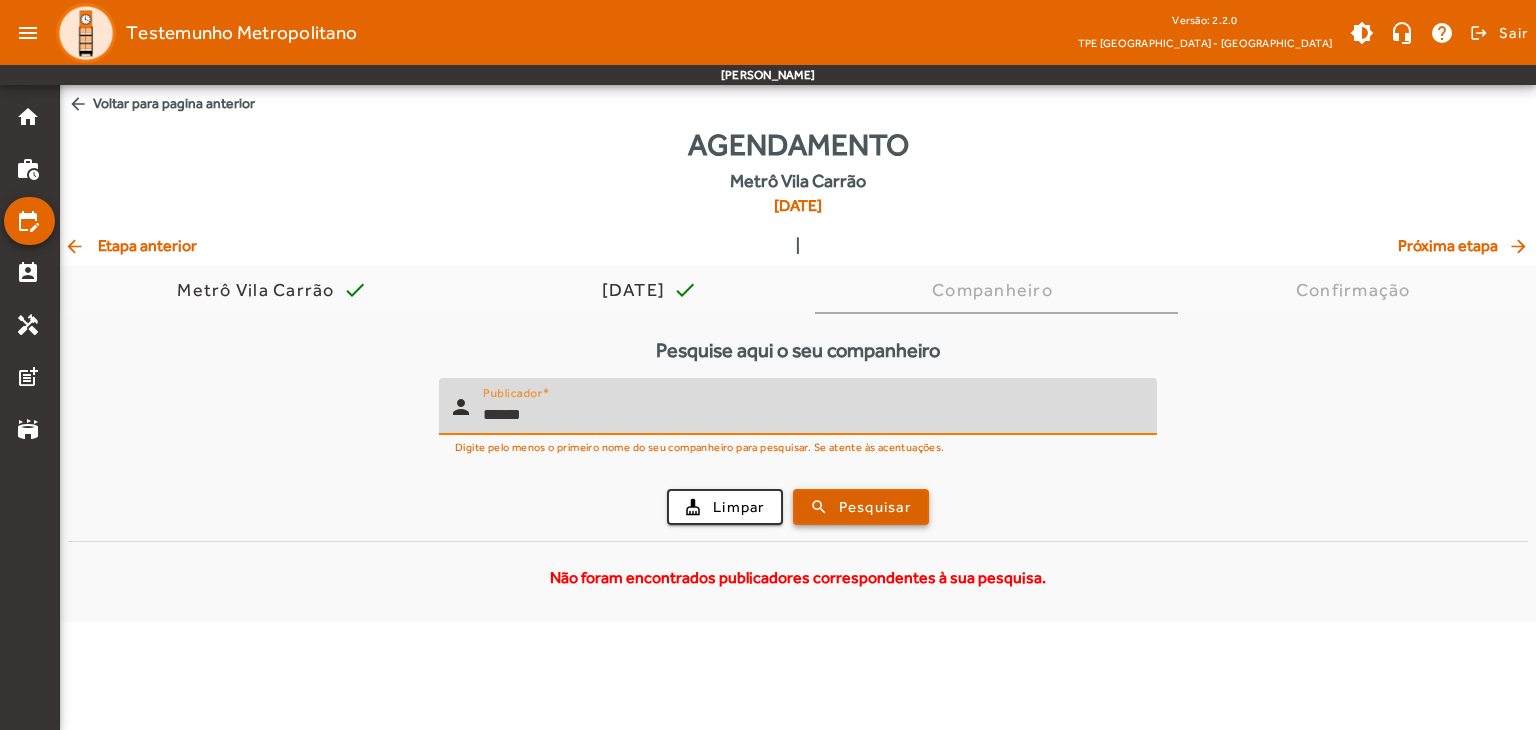 type on "******" 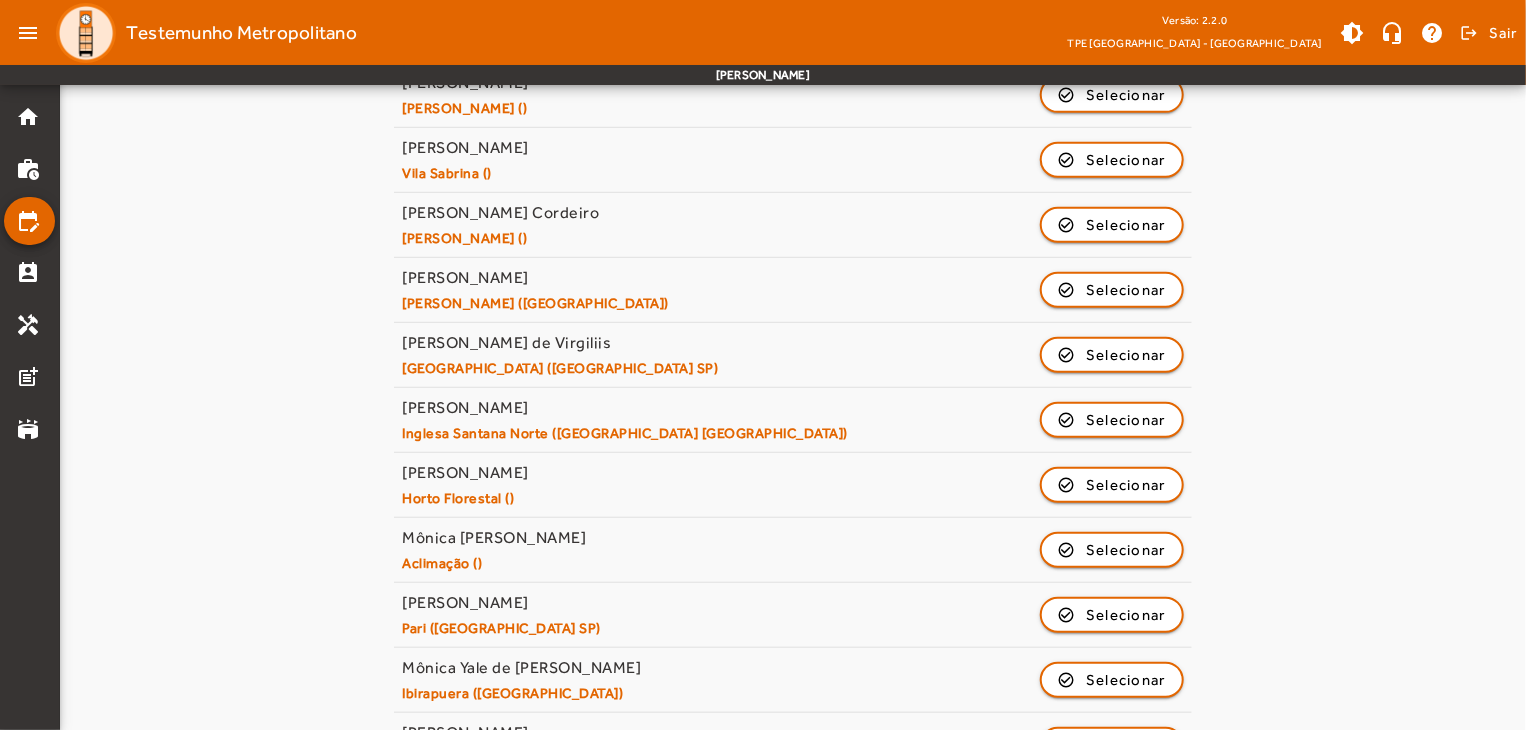 scroll, scrollTop: 600, scrollLeft: 0, axis: vertical 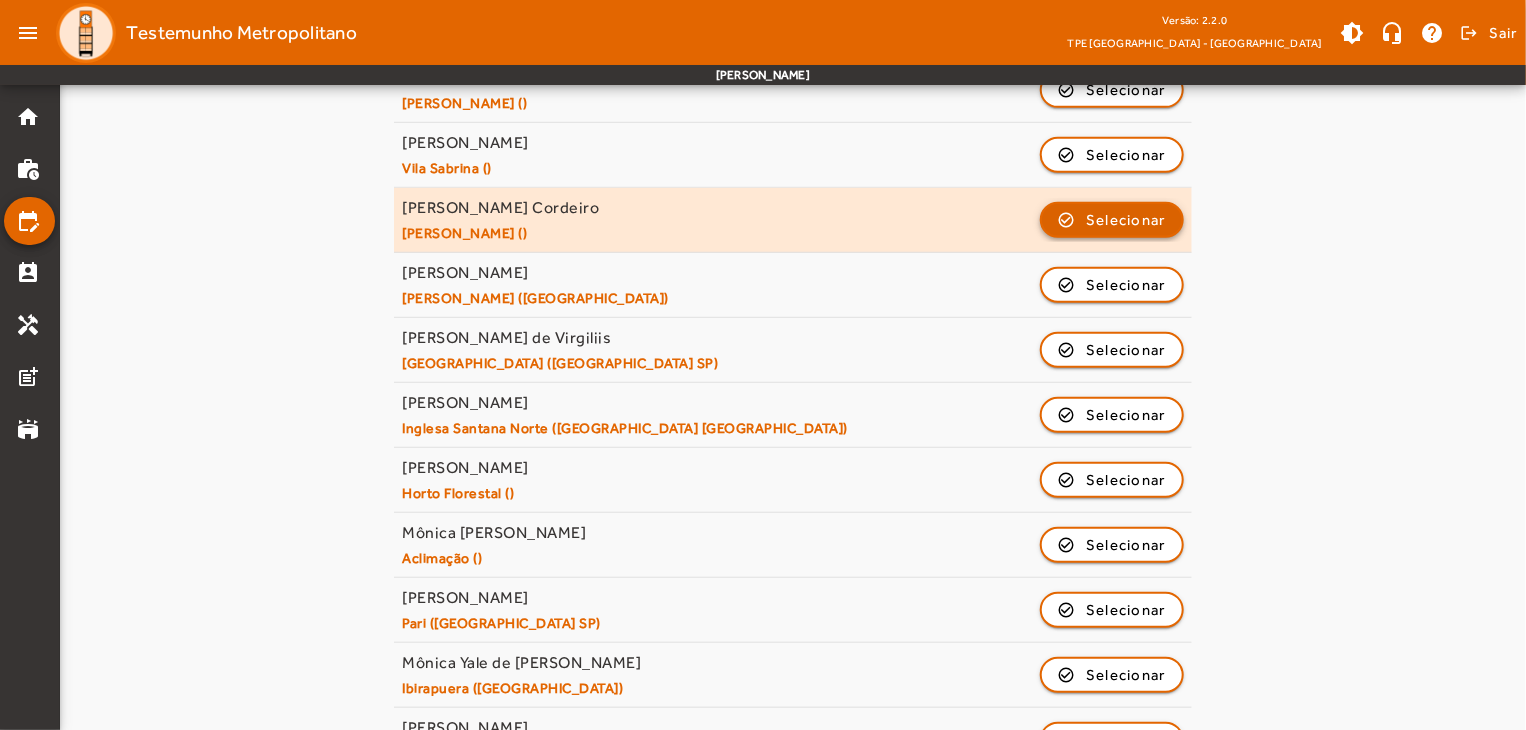 click at bounding box center [1112, 285] 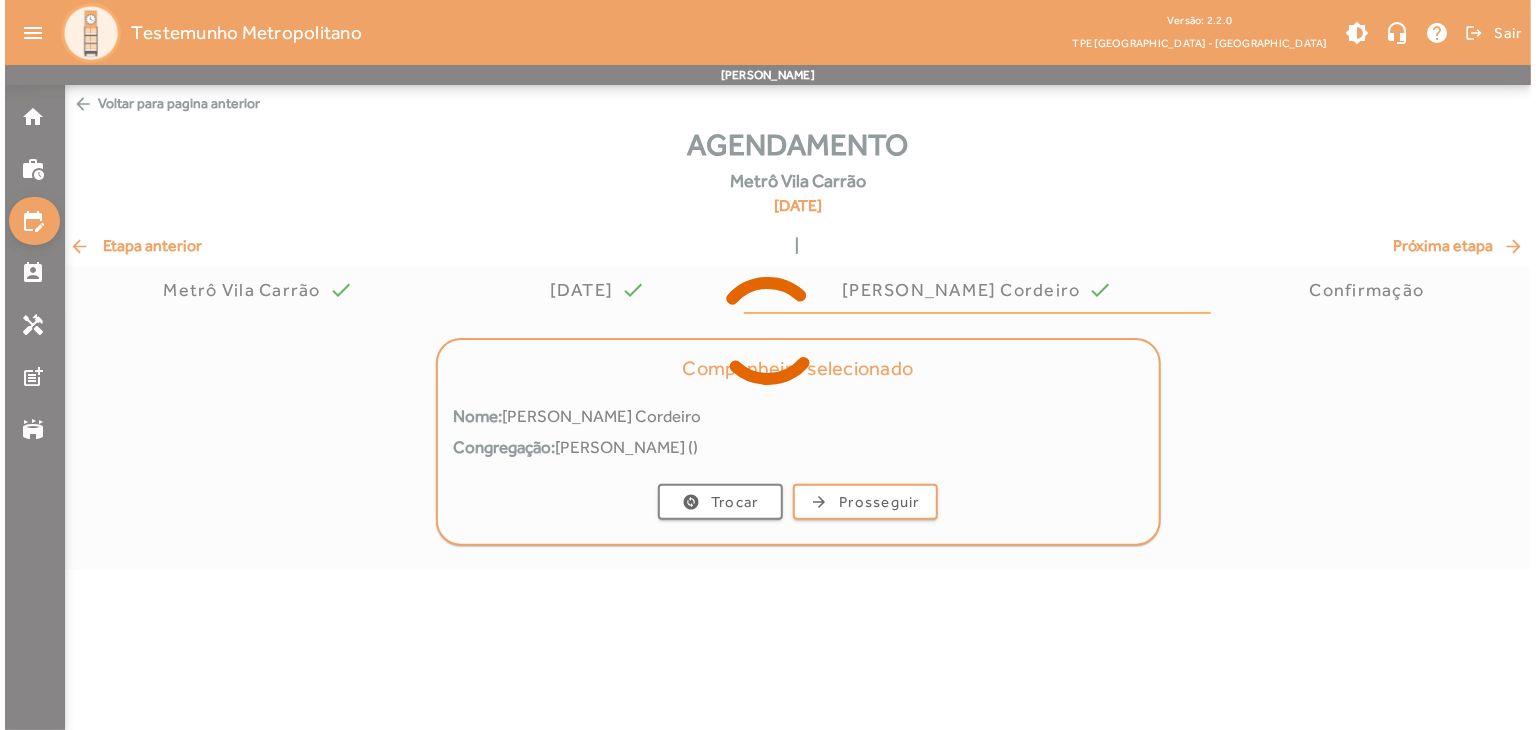 scroll, scrollTop: 0, scrollLeft: 0, axis: both 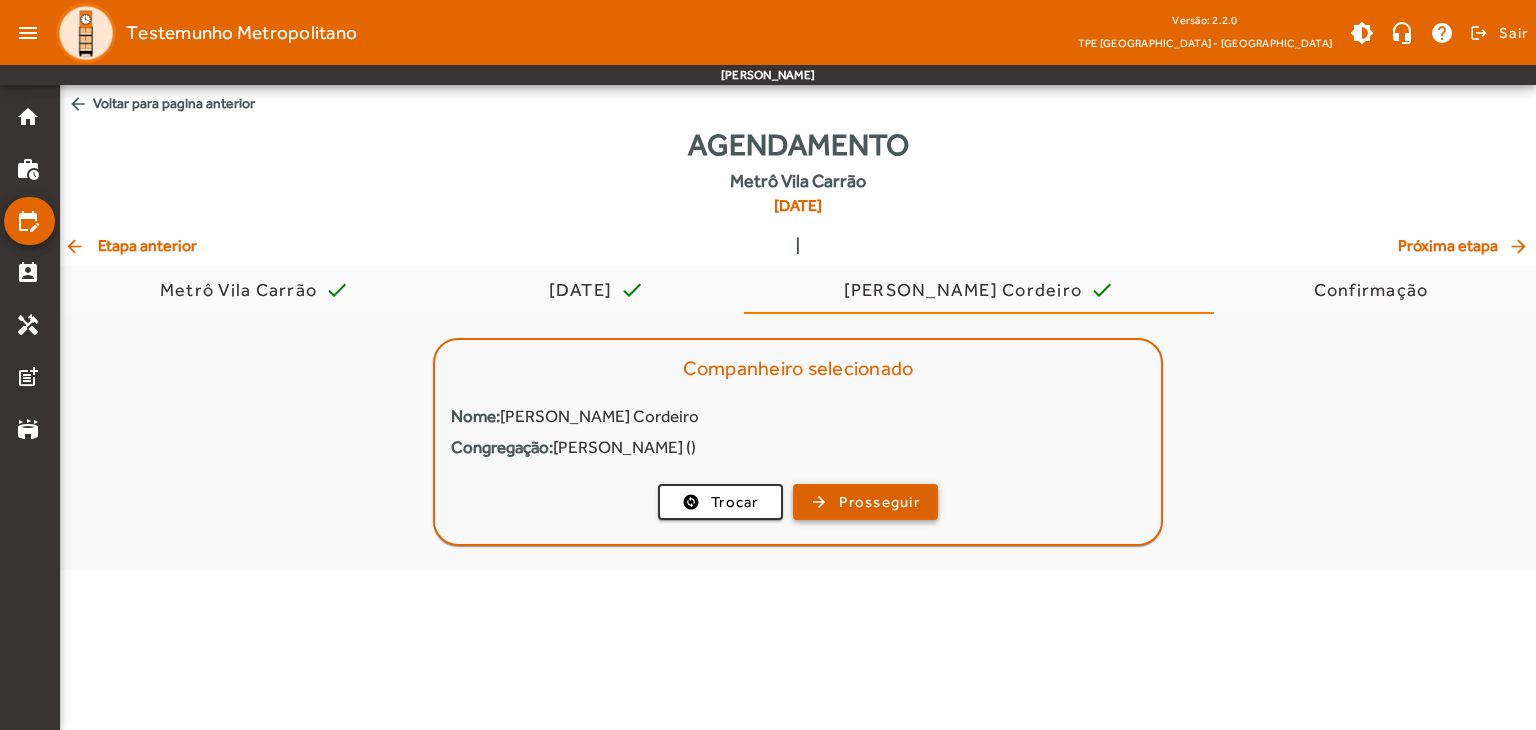 click on "Prosseguir" 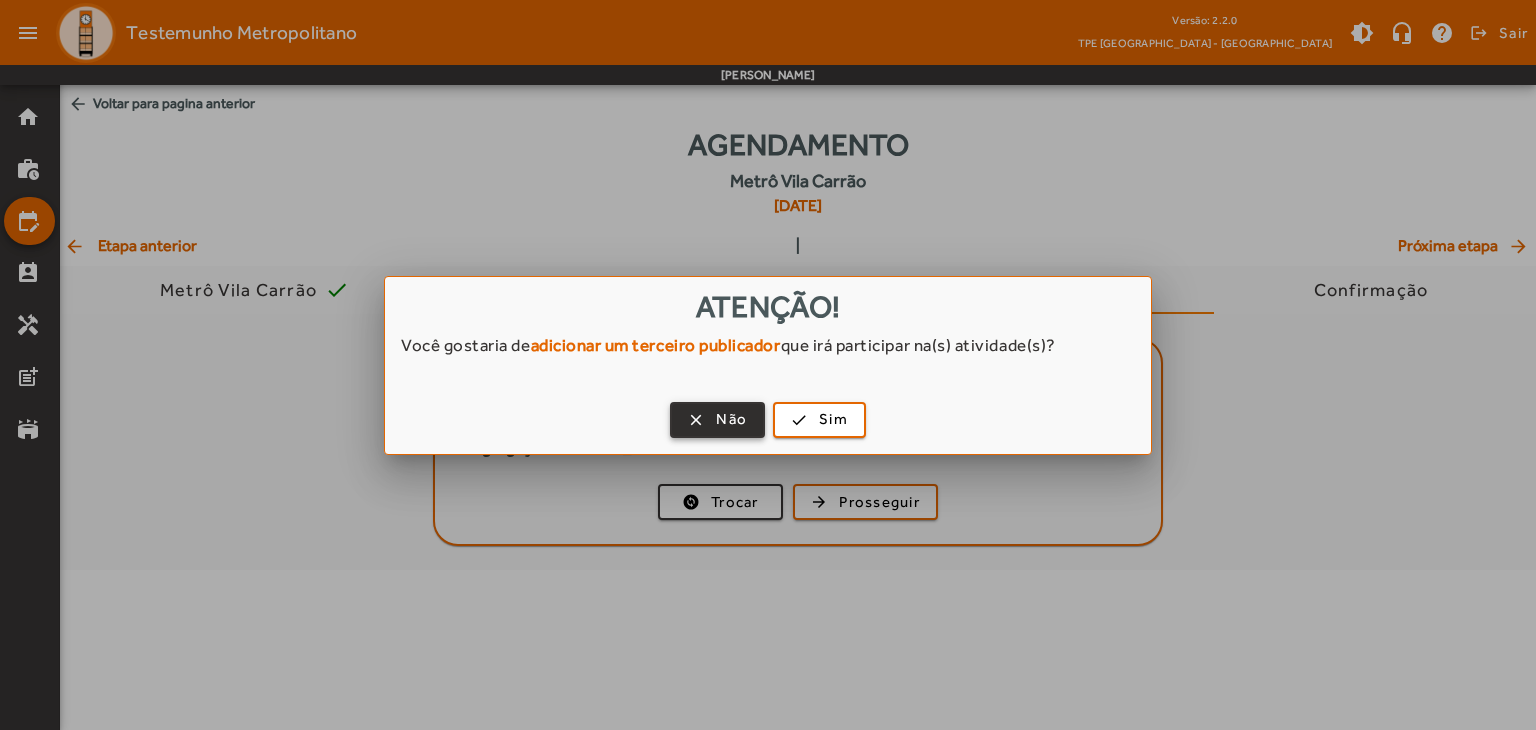 click on "Não" at bounding box center (731, 419) 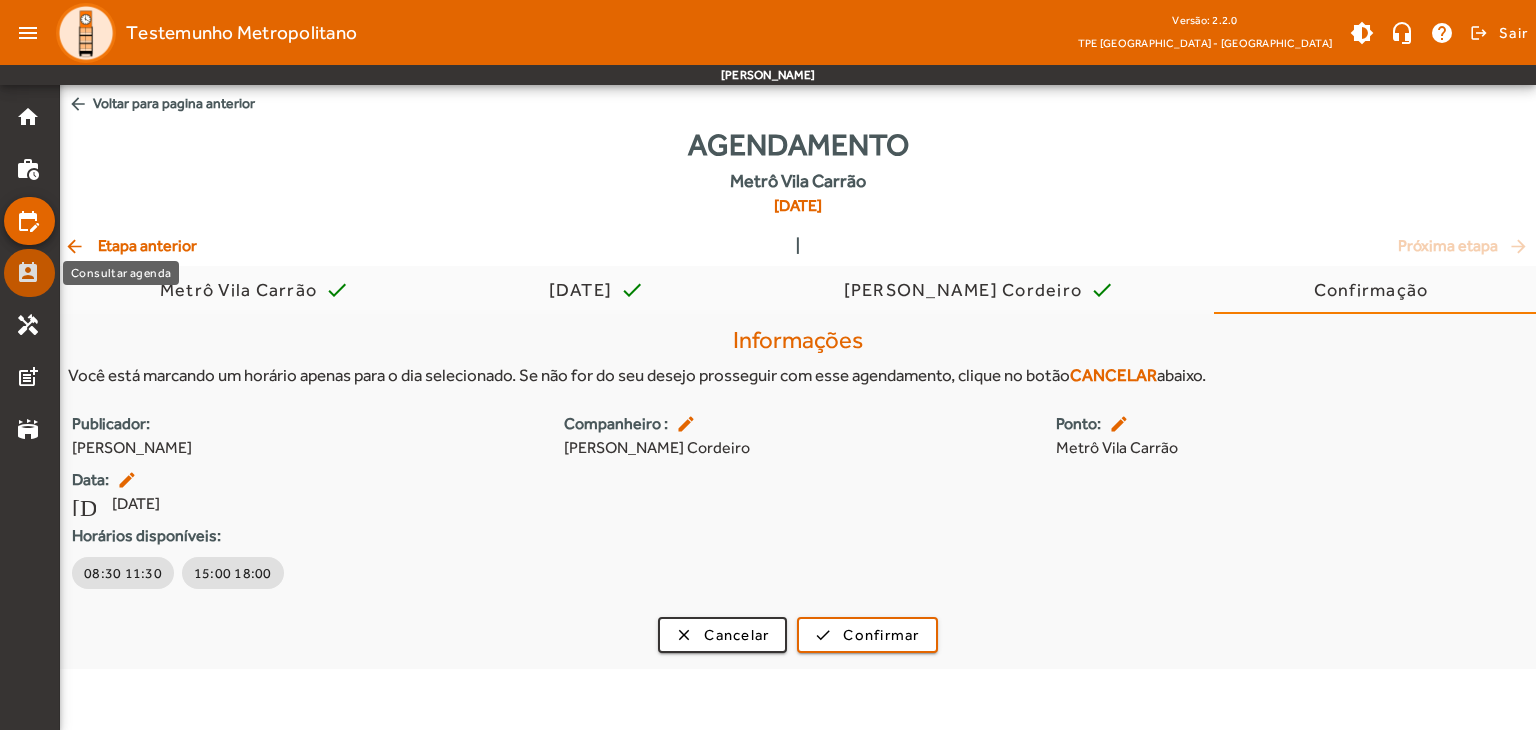 click on "perm_contact_calendar" 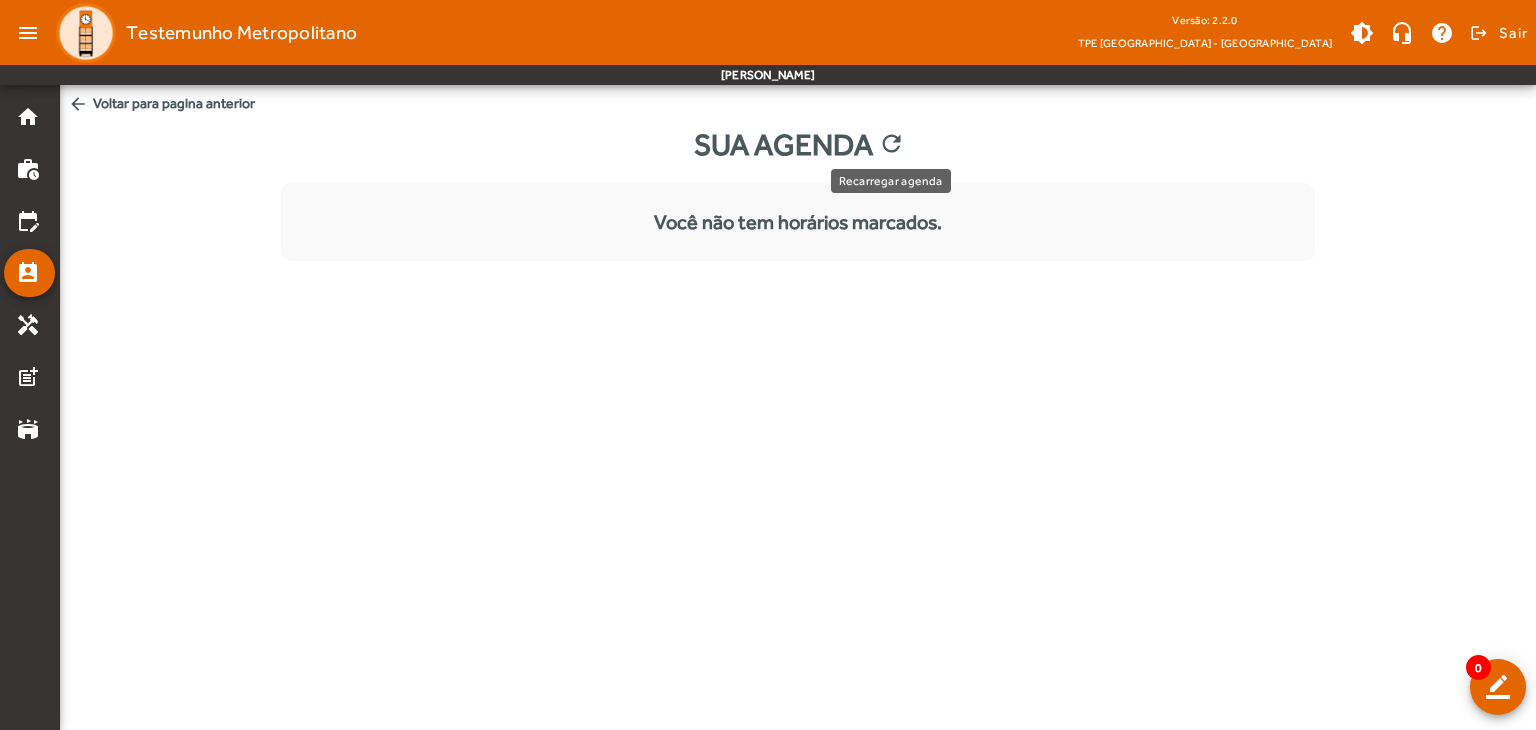 click on "refresh" 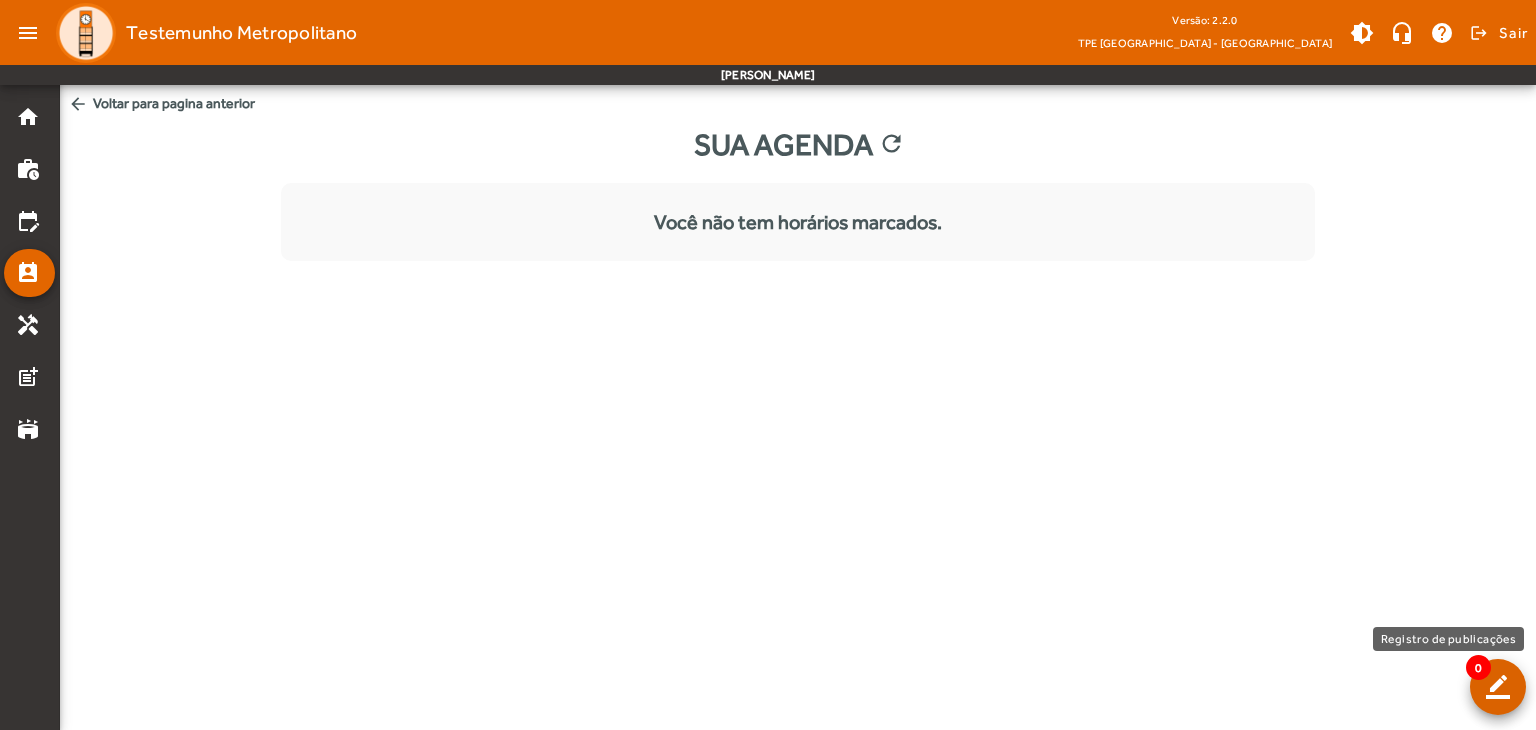 click 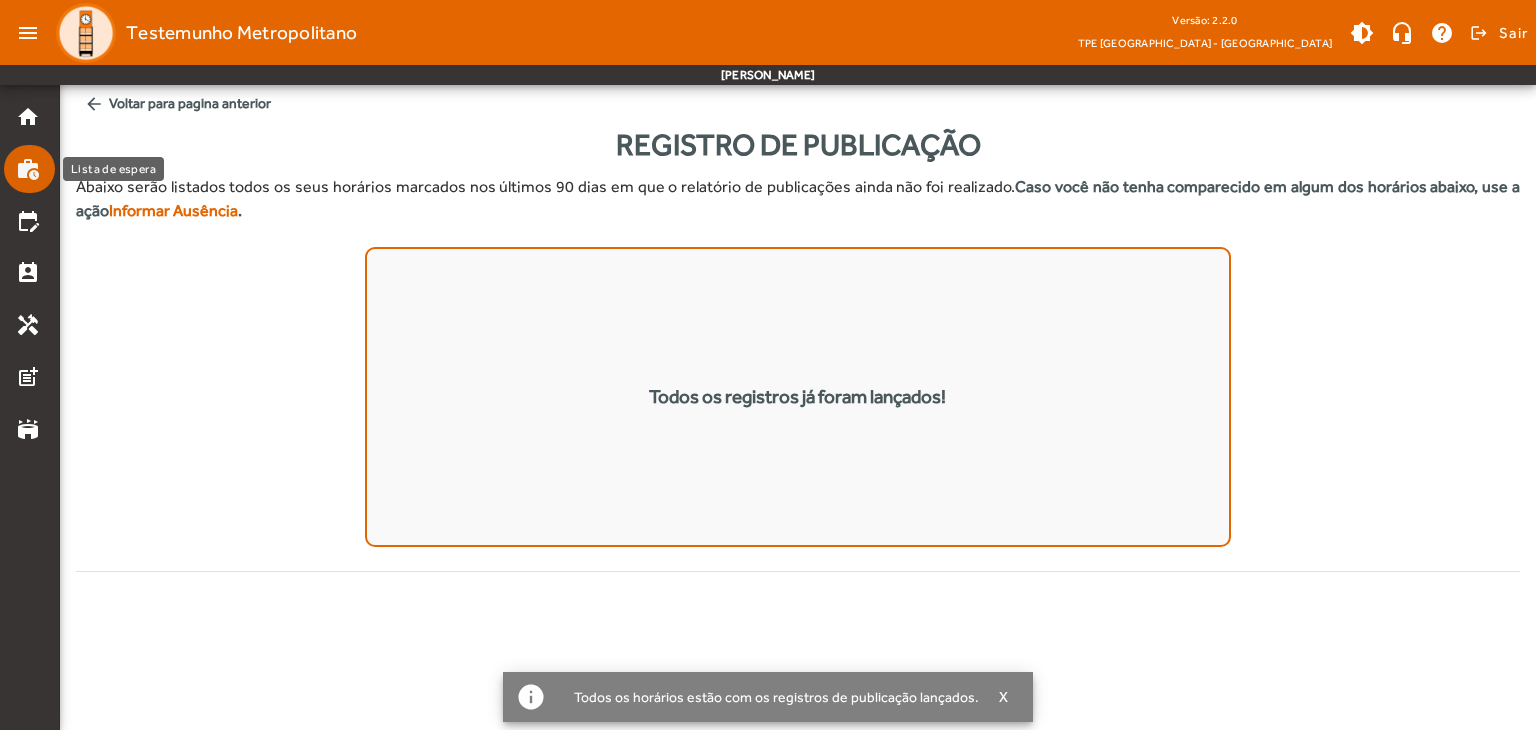 click on "work_history" 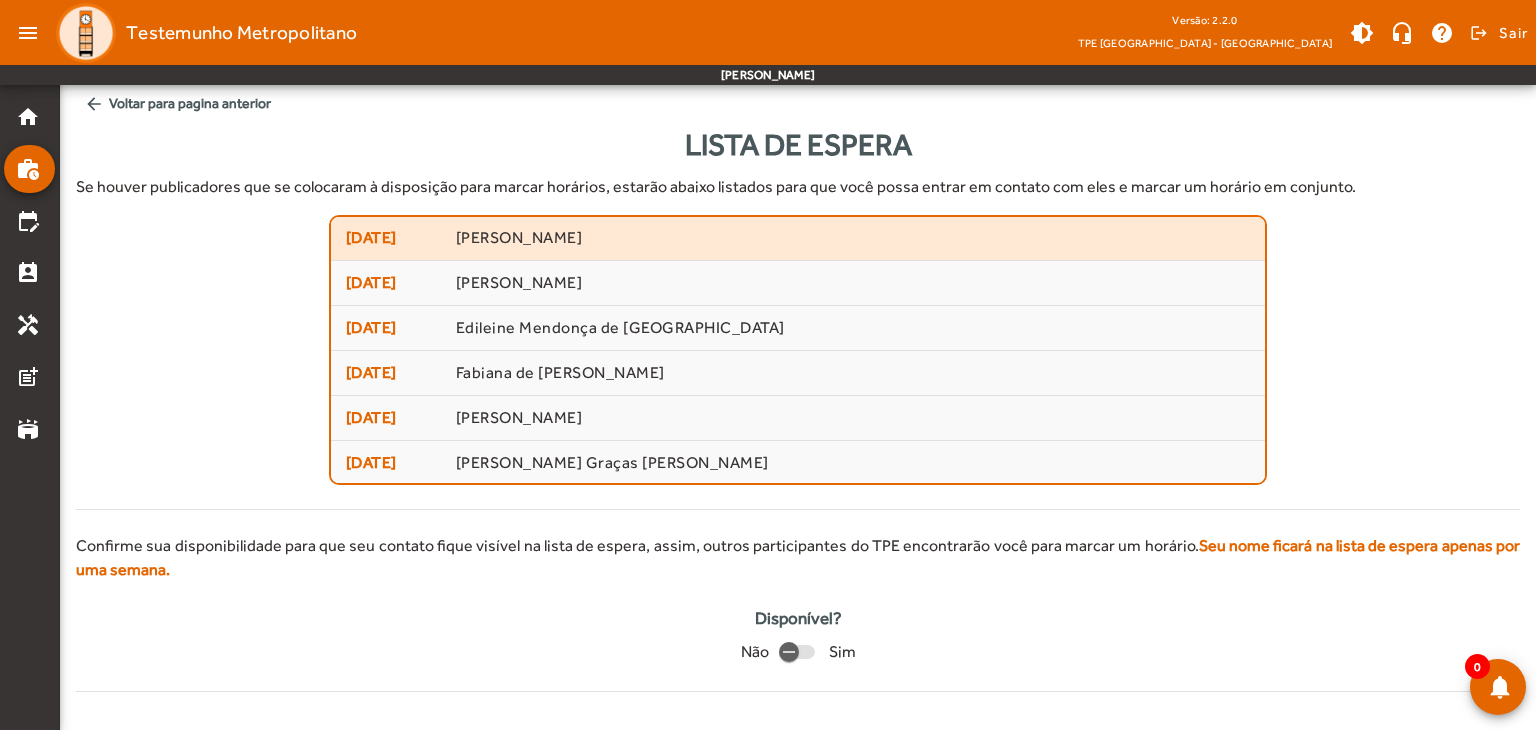 scroll, scrollTop: 0, scrollLeft: 0, axis: both 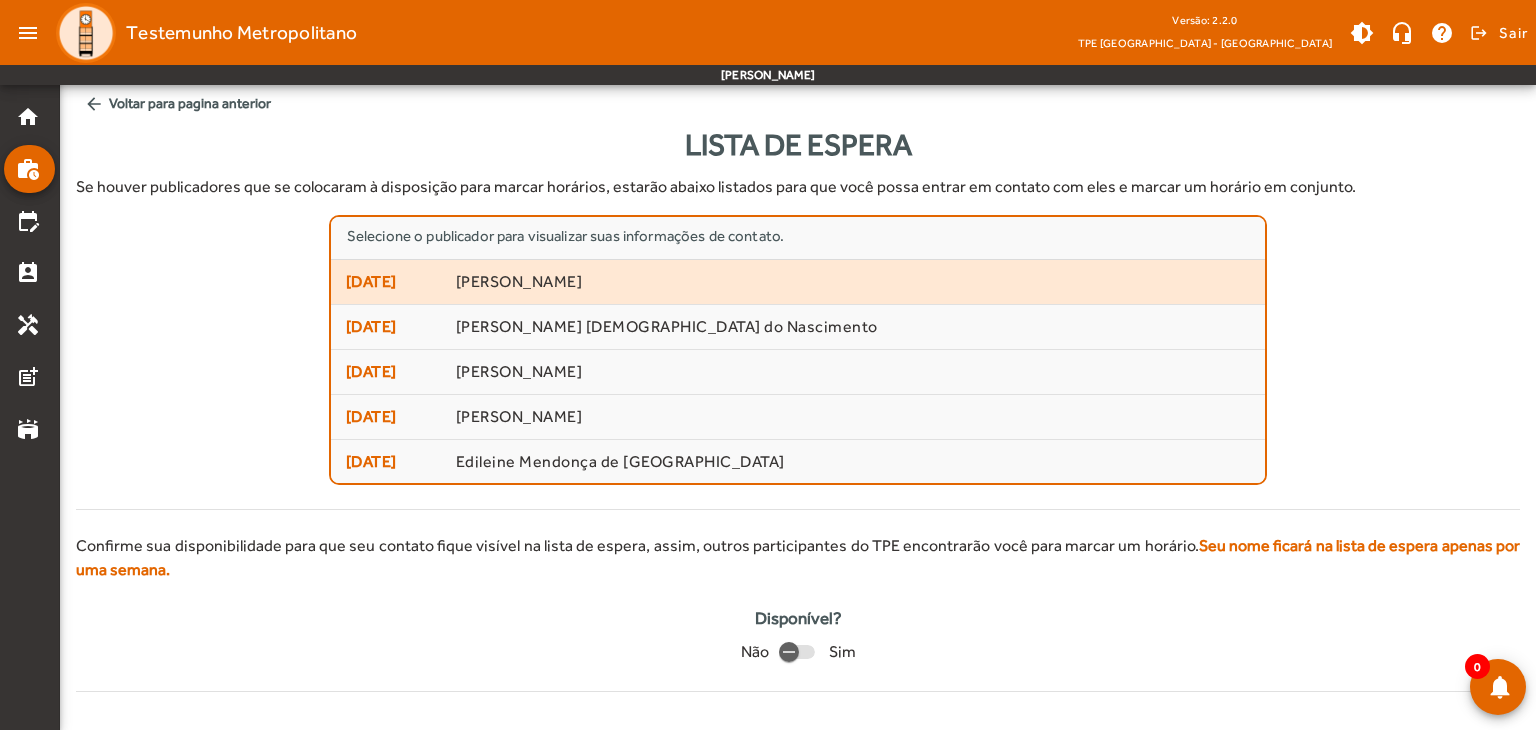 click on "[DATE] [PERSON_NAME]" 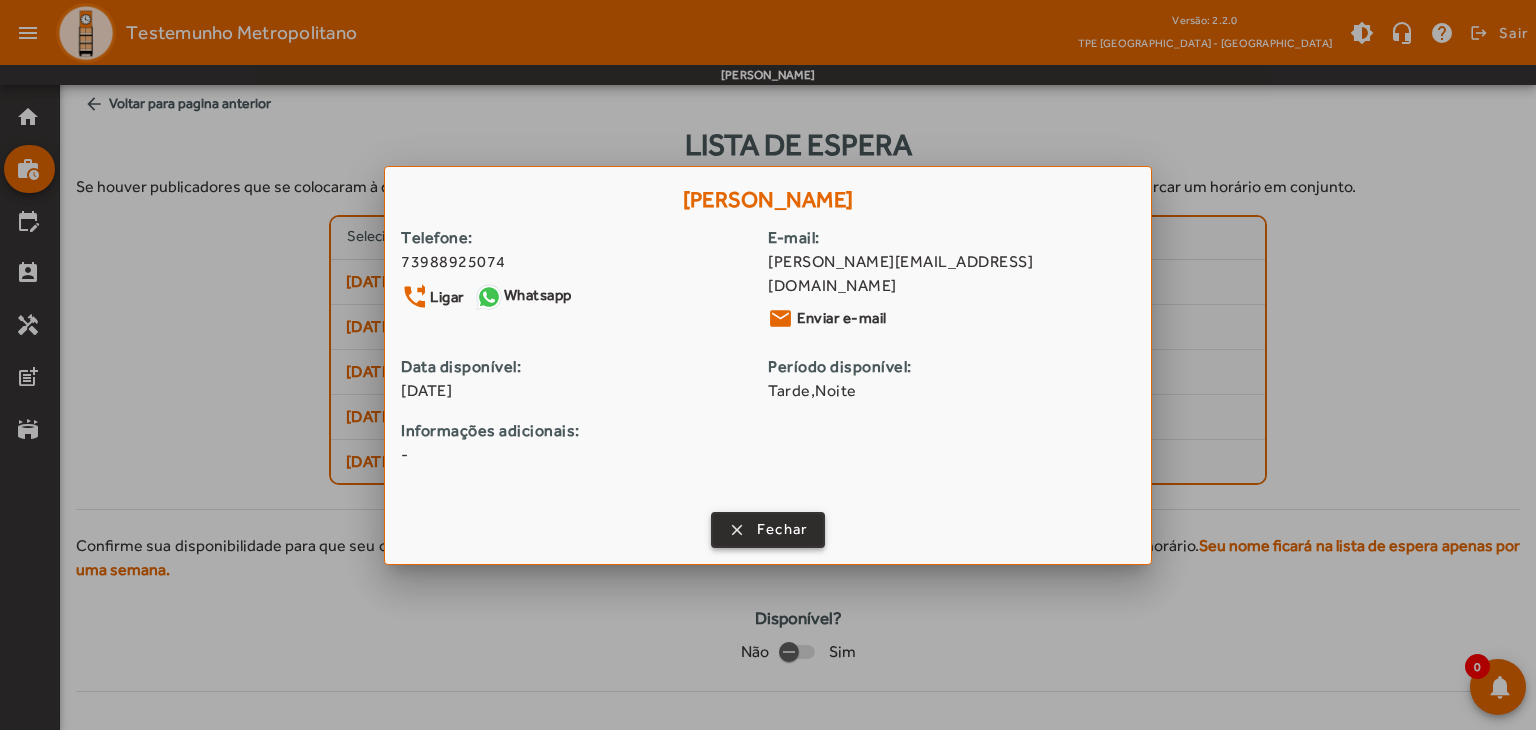 click on "Fechar" at bounding box center (782, 529) 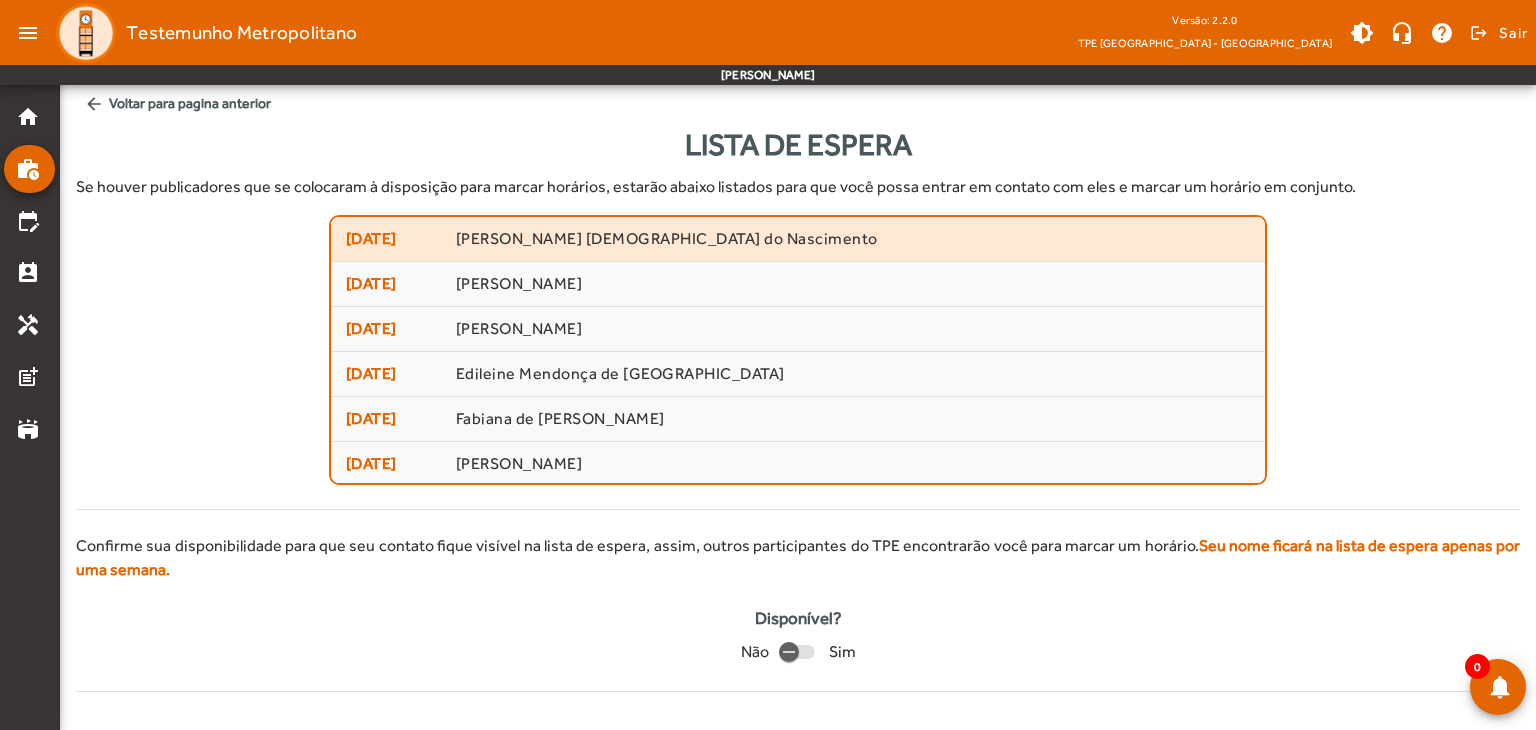 scroll, scrollTop: 134, scrollLeft: 0, axis: vertical 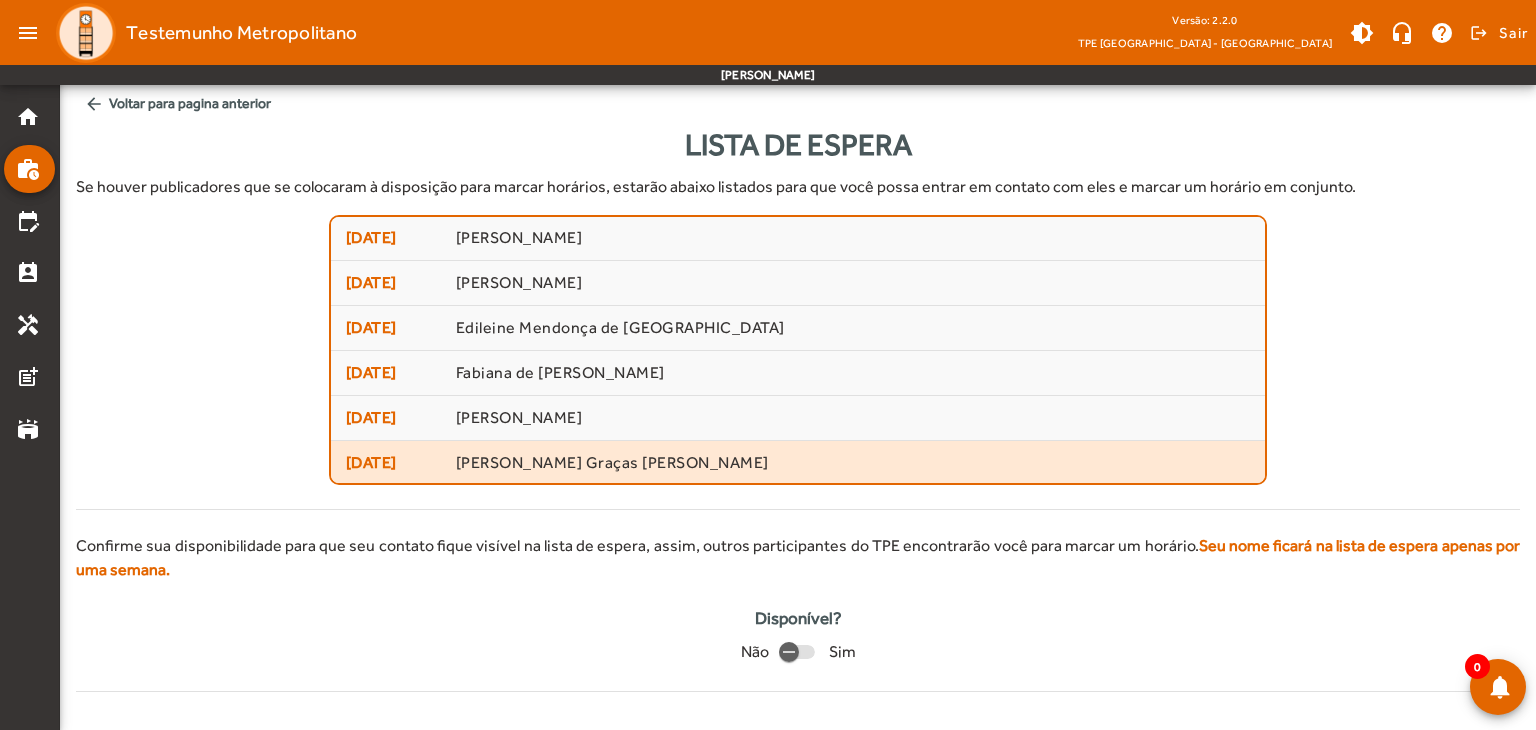 click on "[PERSON_NAME] Graças [PERSON_NAME]" 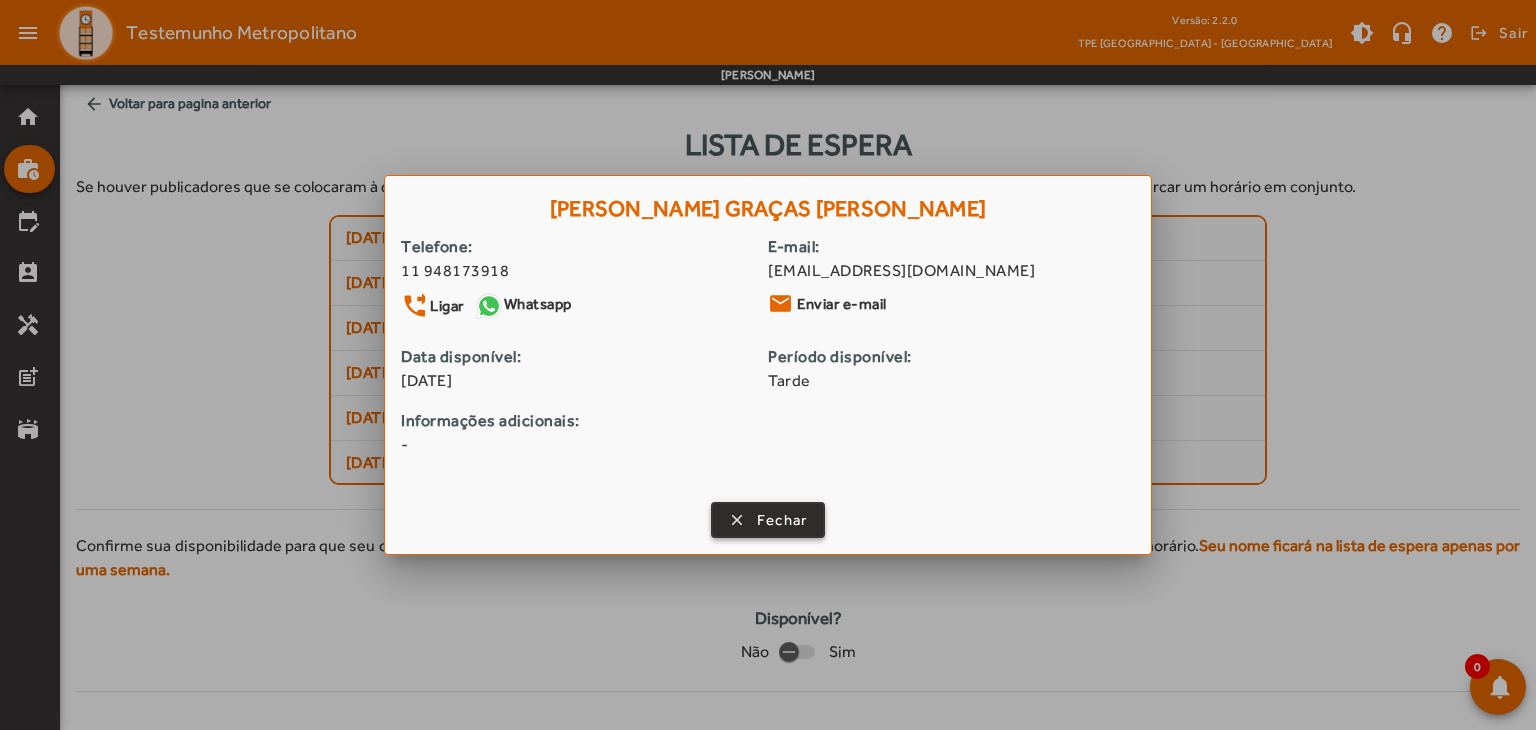 click on "Fechar" at bounding box center (782, 520) 